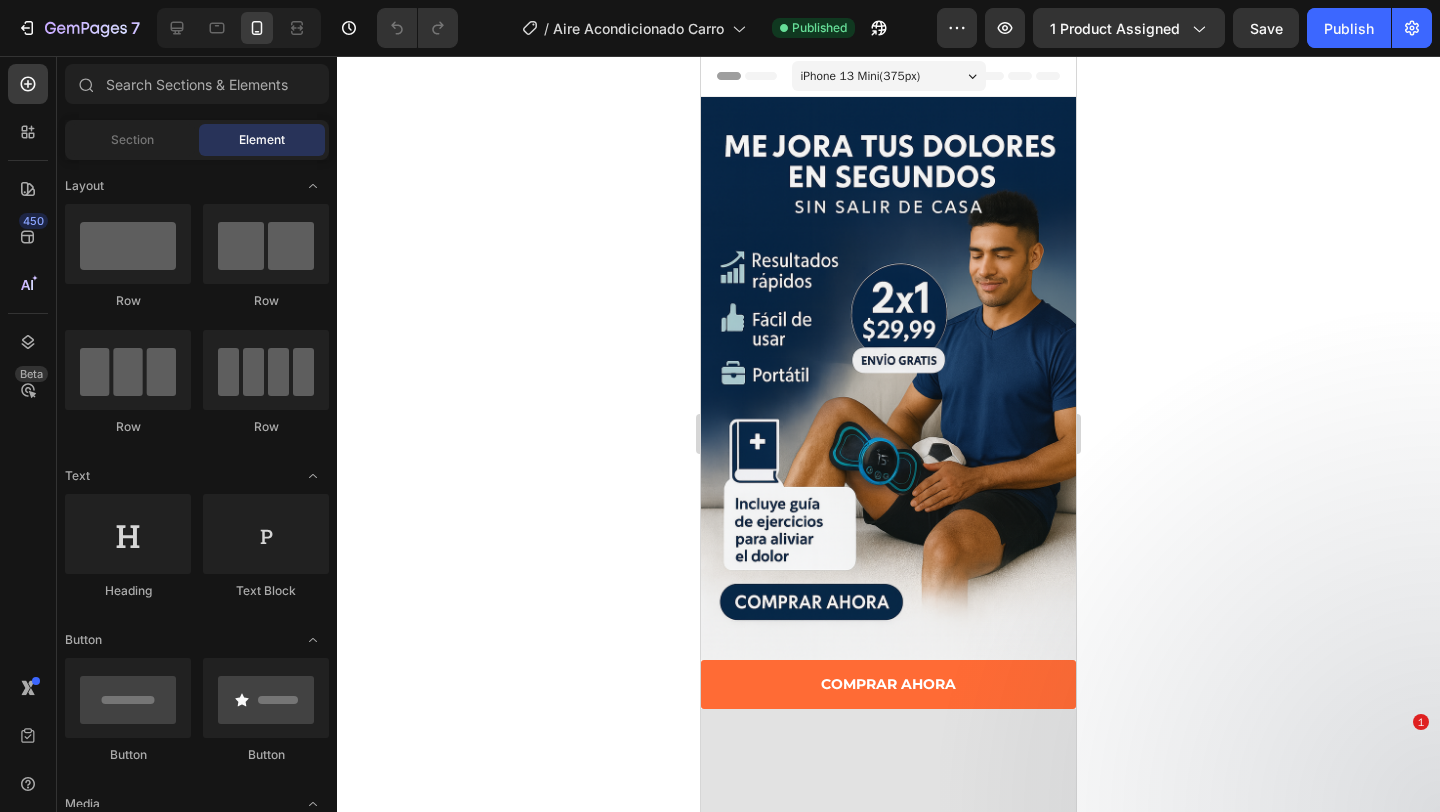 scroll, scrollTop: 0, scrollLeft: 0, axis: both 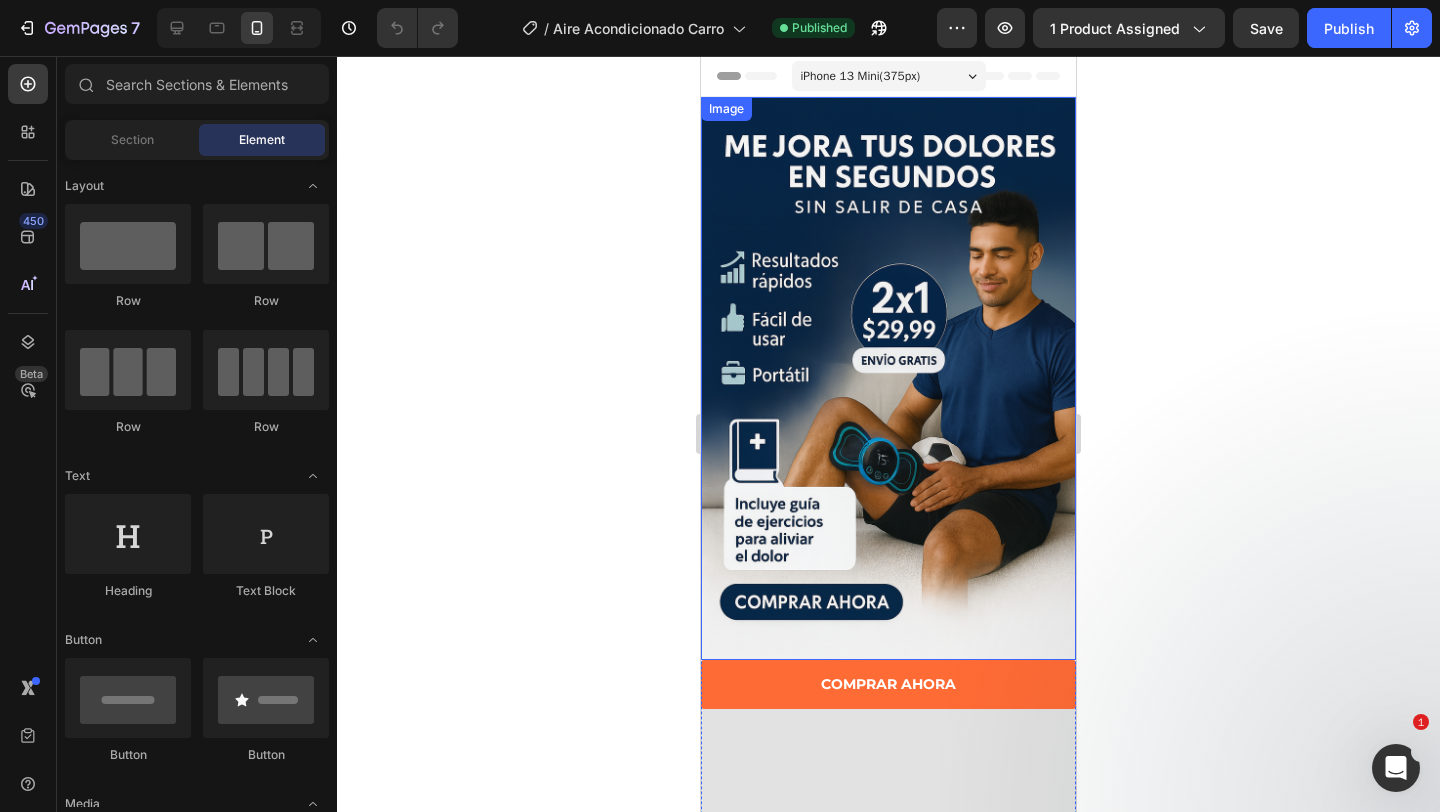 click at bounding box center (888, 378) 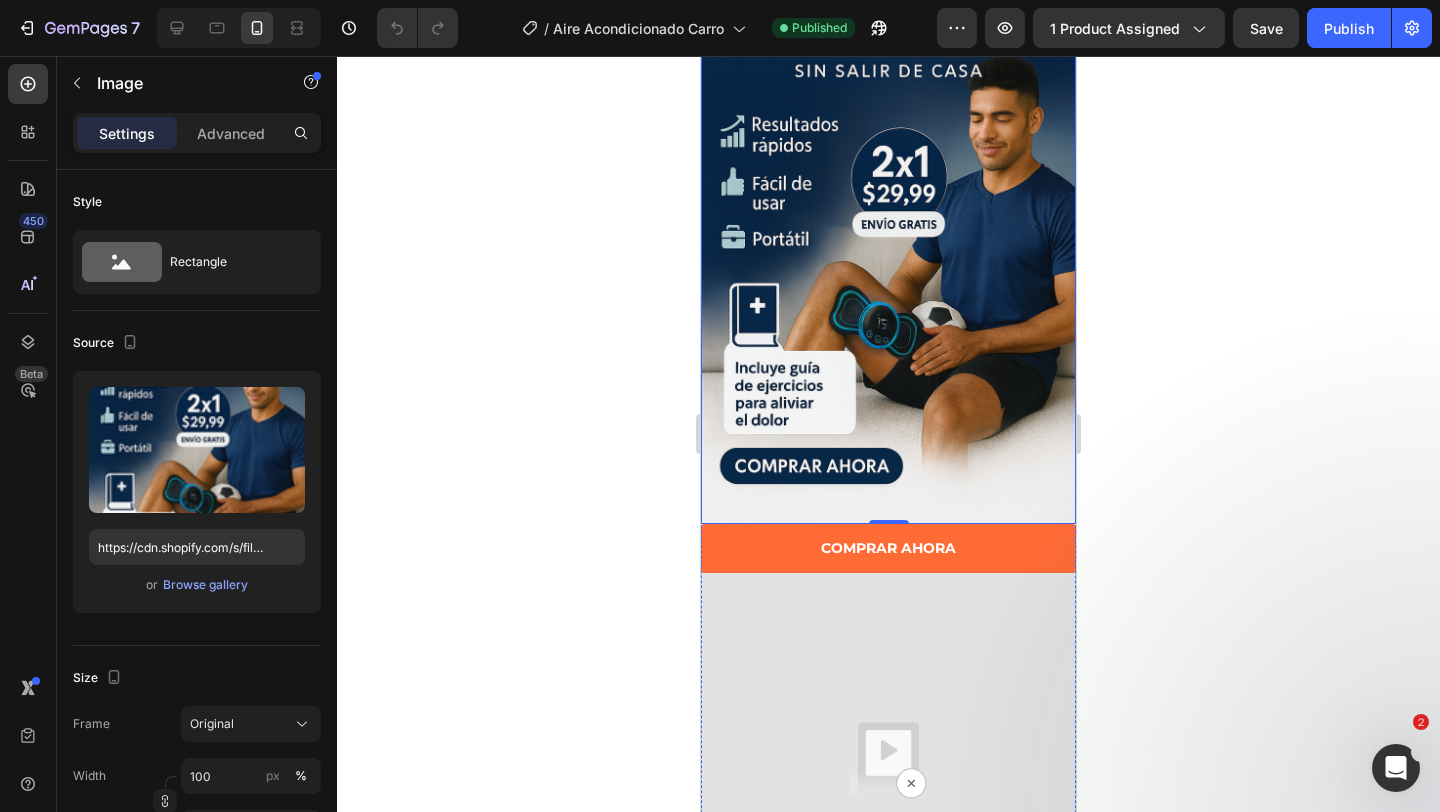scroll, scrollTop: 134, scrollLeft: 0, axis: vertical 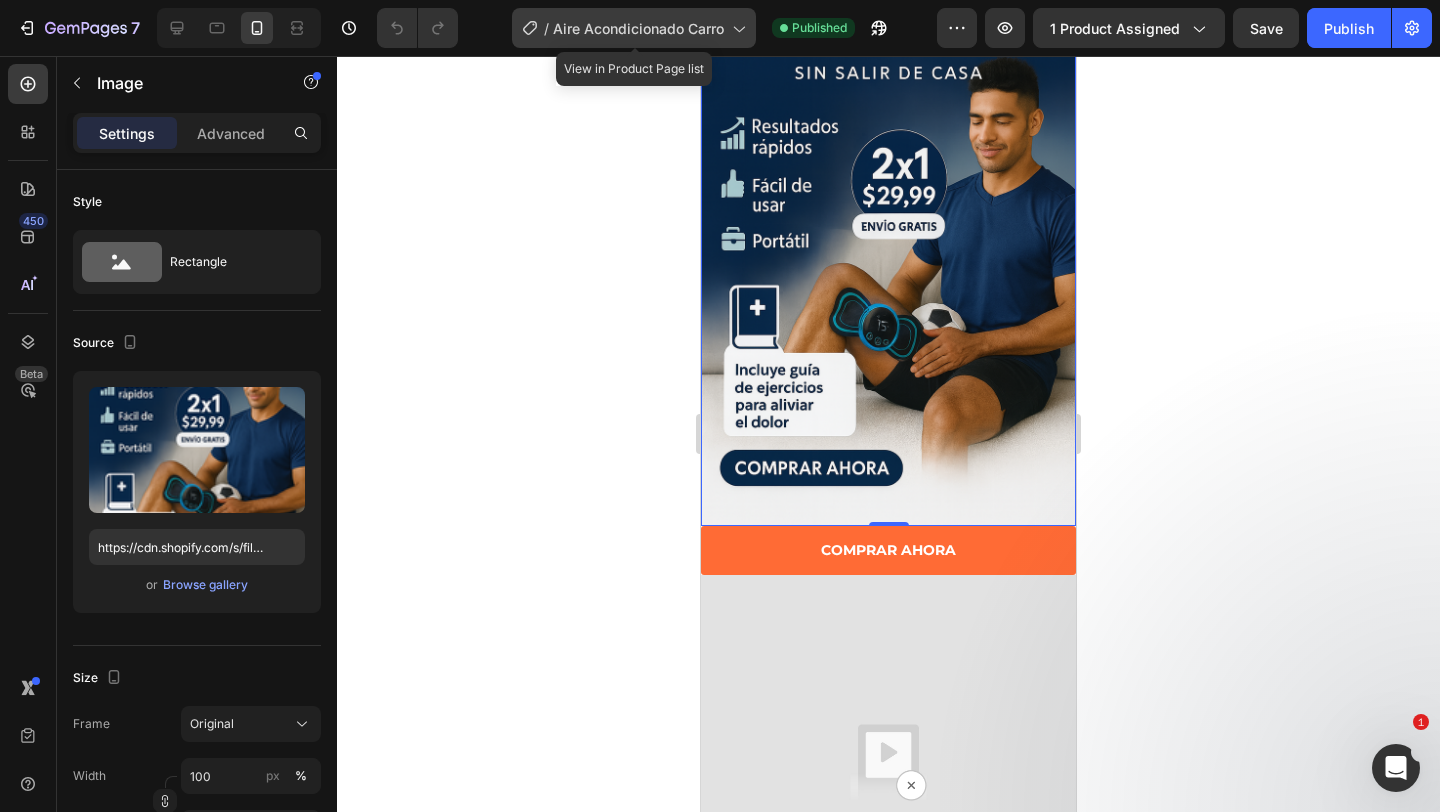 click on "Aire Acondicionado Carro" at bounding box center [638, 28] 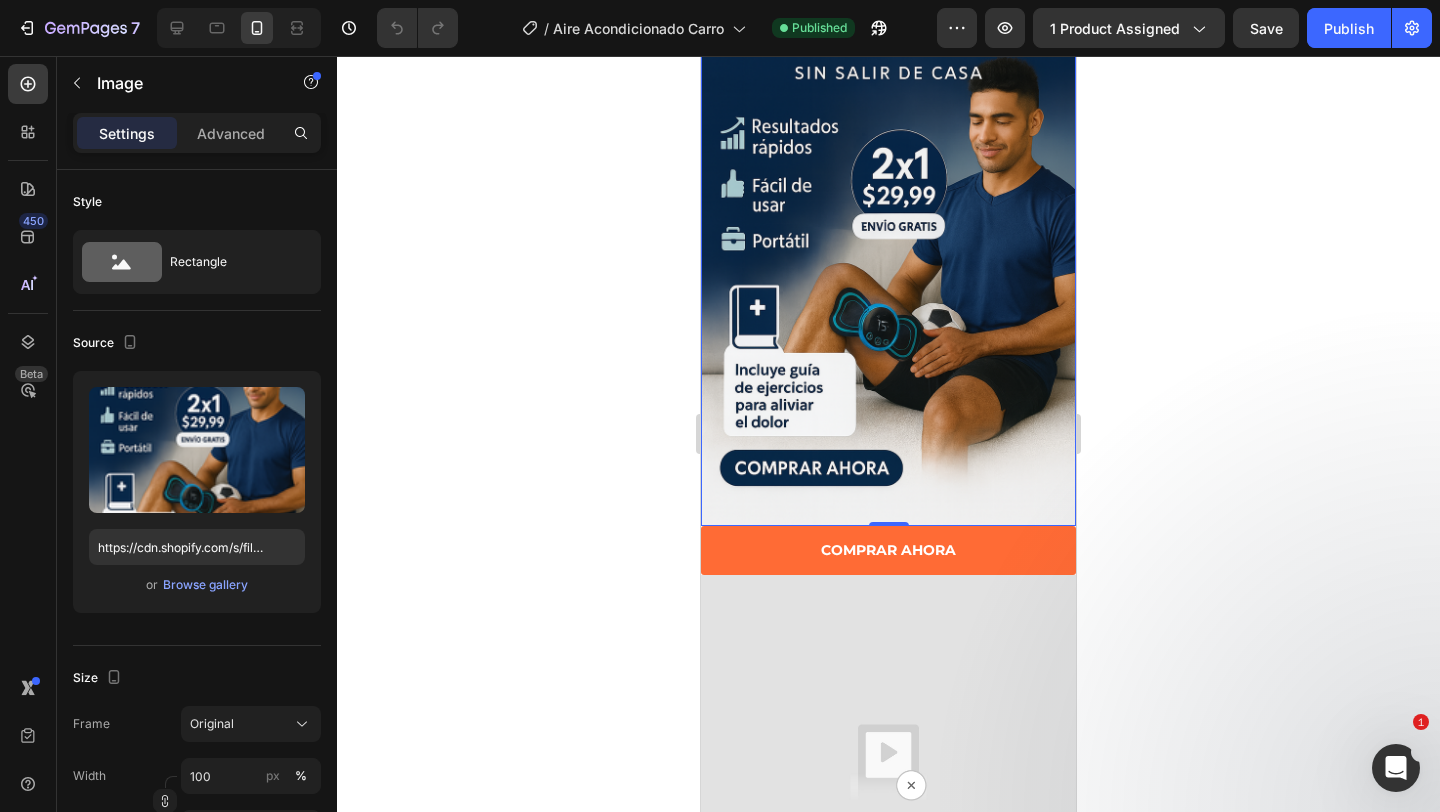 click 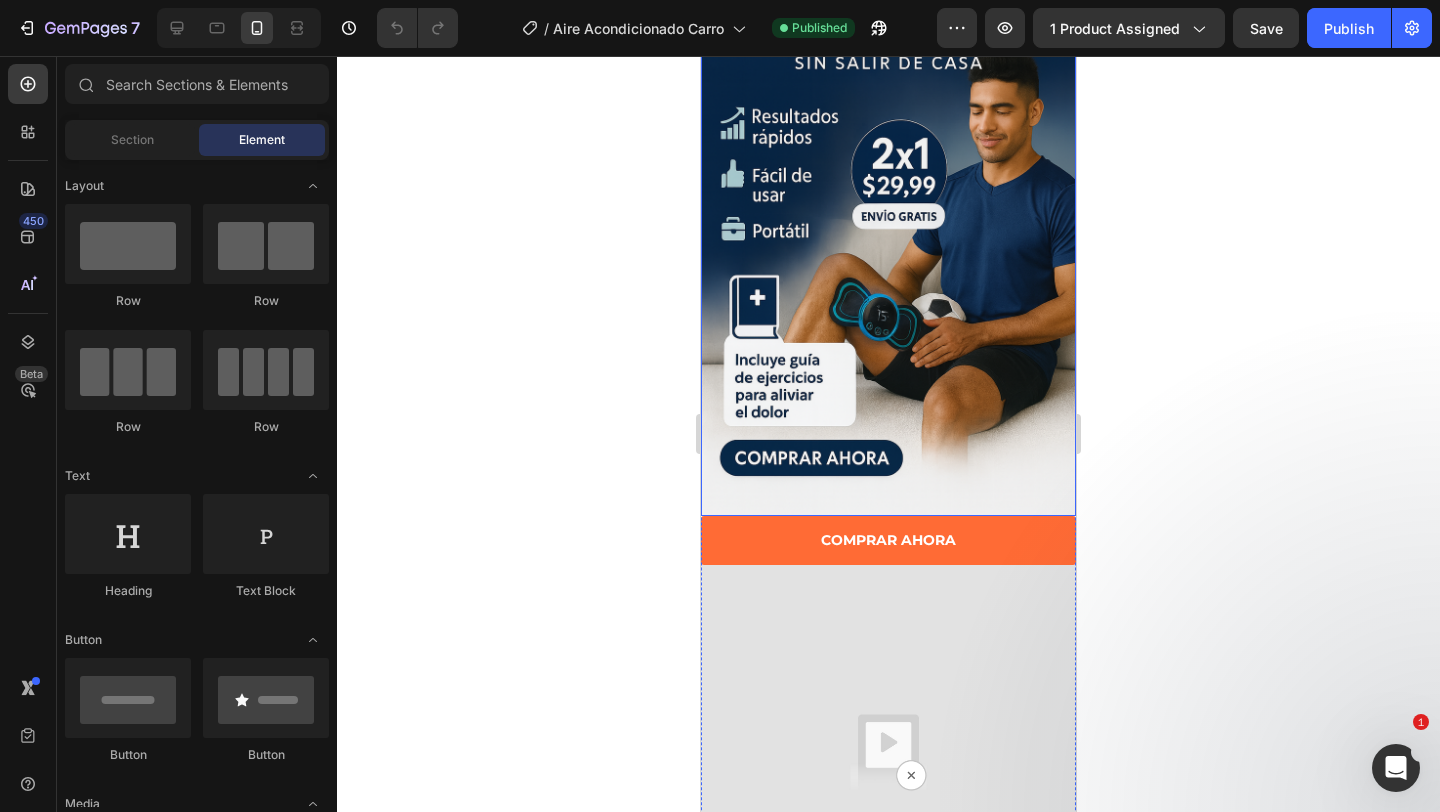 scroll, scrollTop: 0, scrollLeft: 0, axis: both 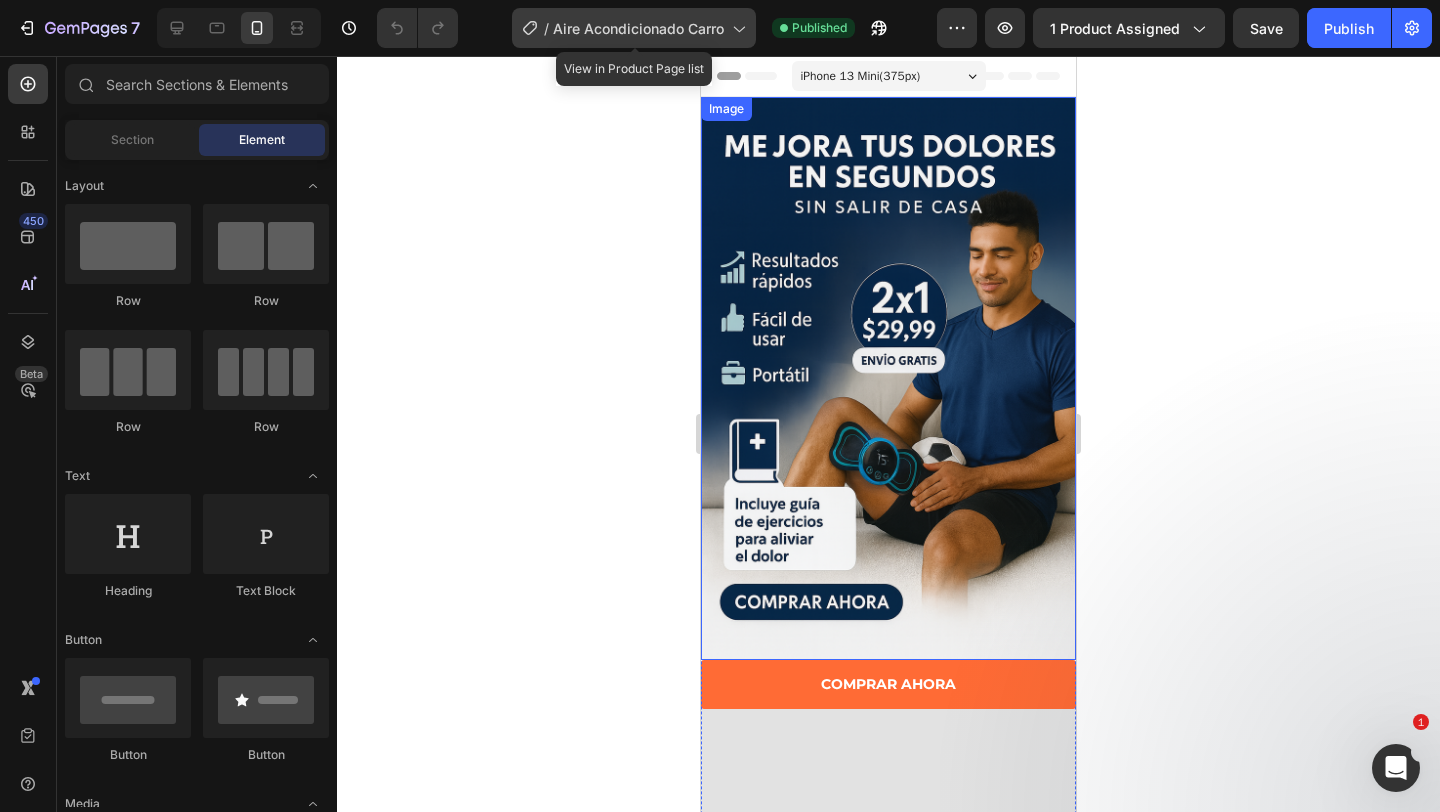 click on "/  Aire Acondicionado Carro" 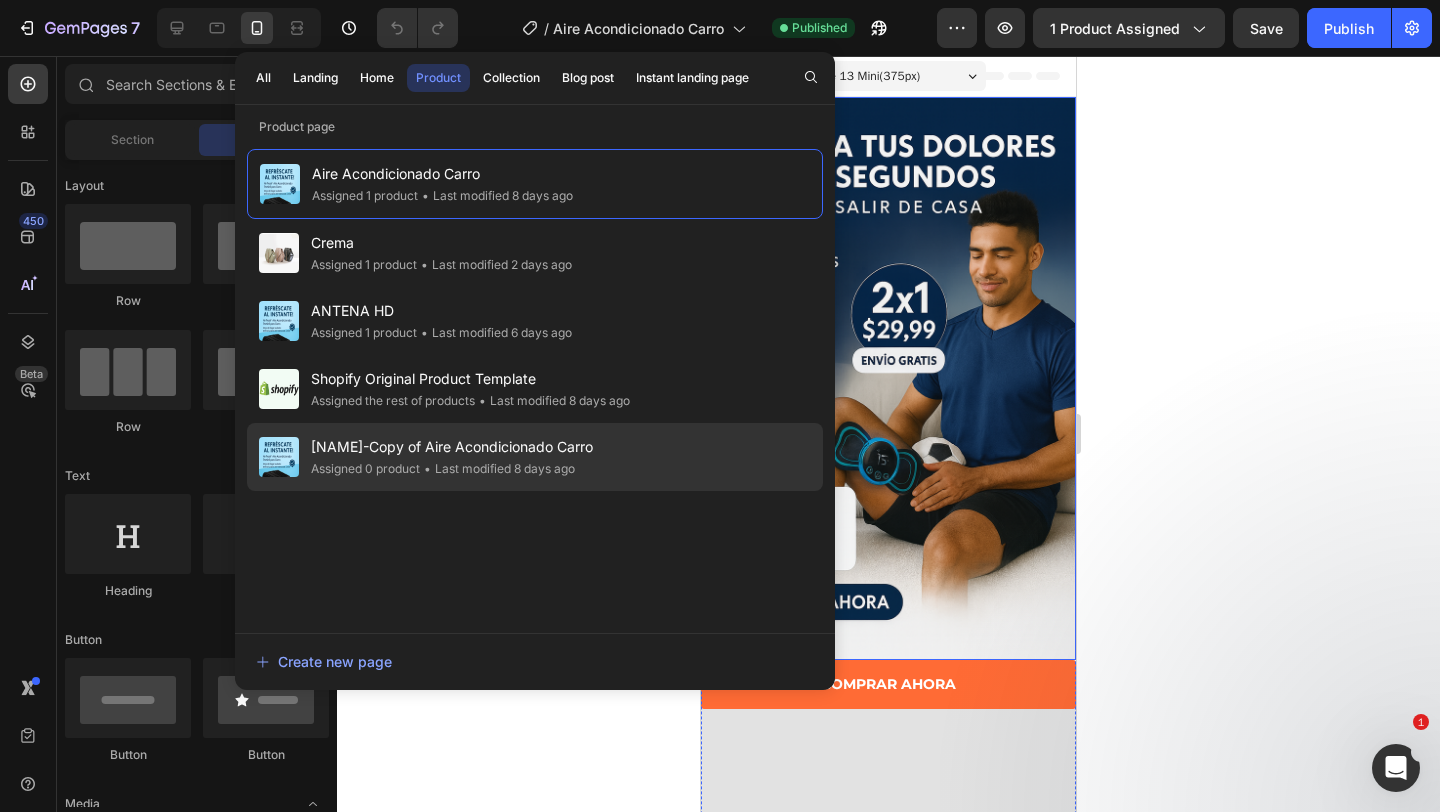 click on "[FIRST]-Copy of Aire Acondicionado Carro" at bounding box center (452, 447) 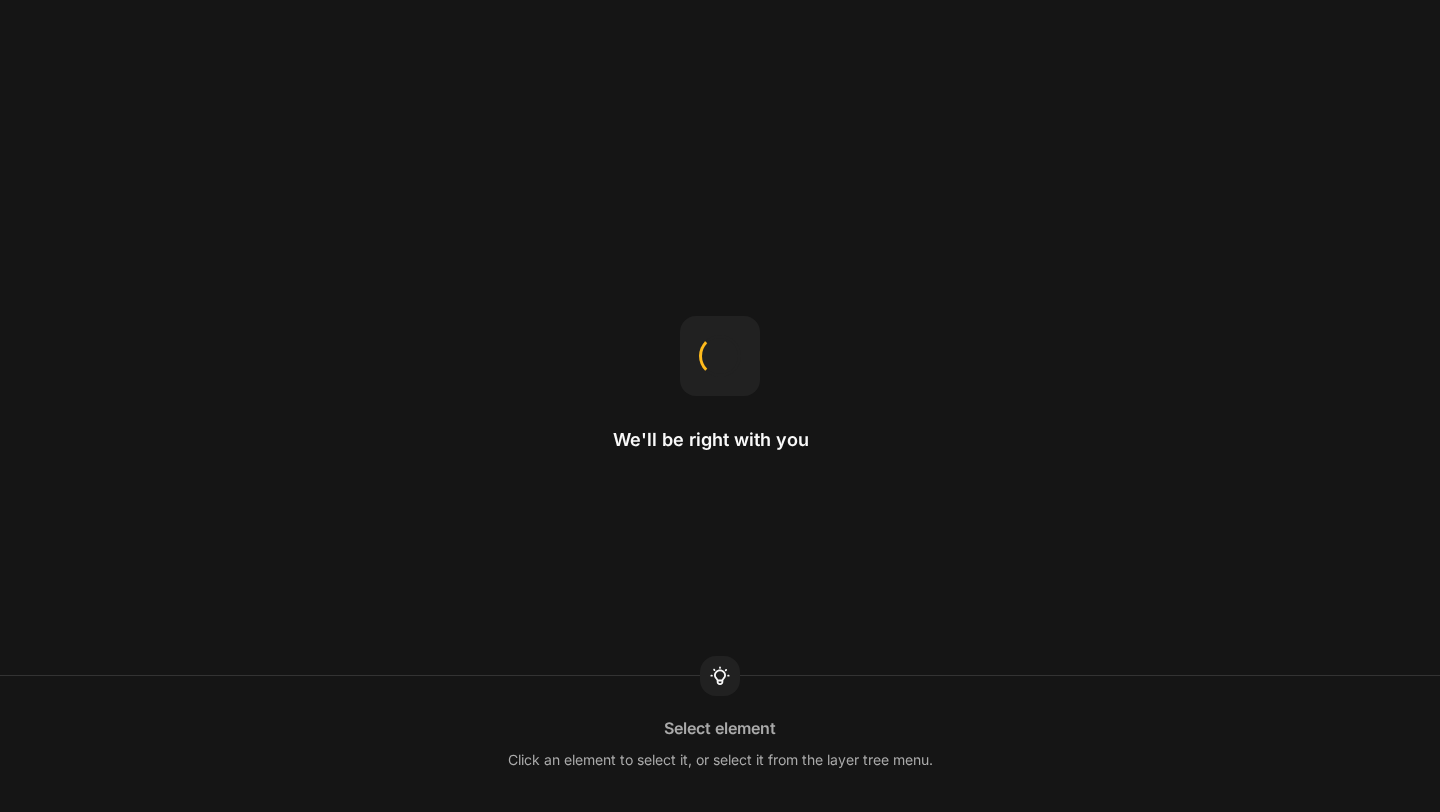 scroll, scrollTop: 0, scrollLeft: 0, axis: both 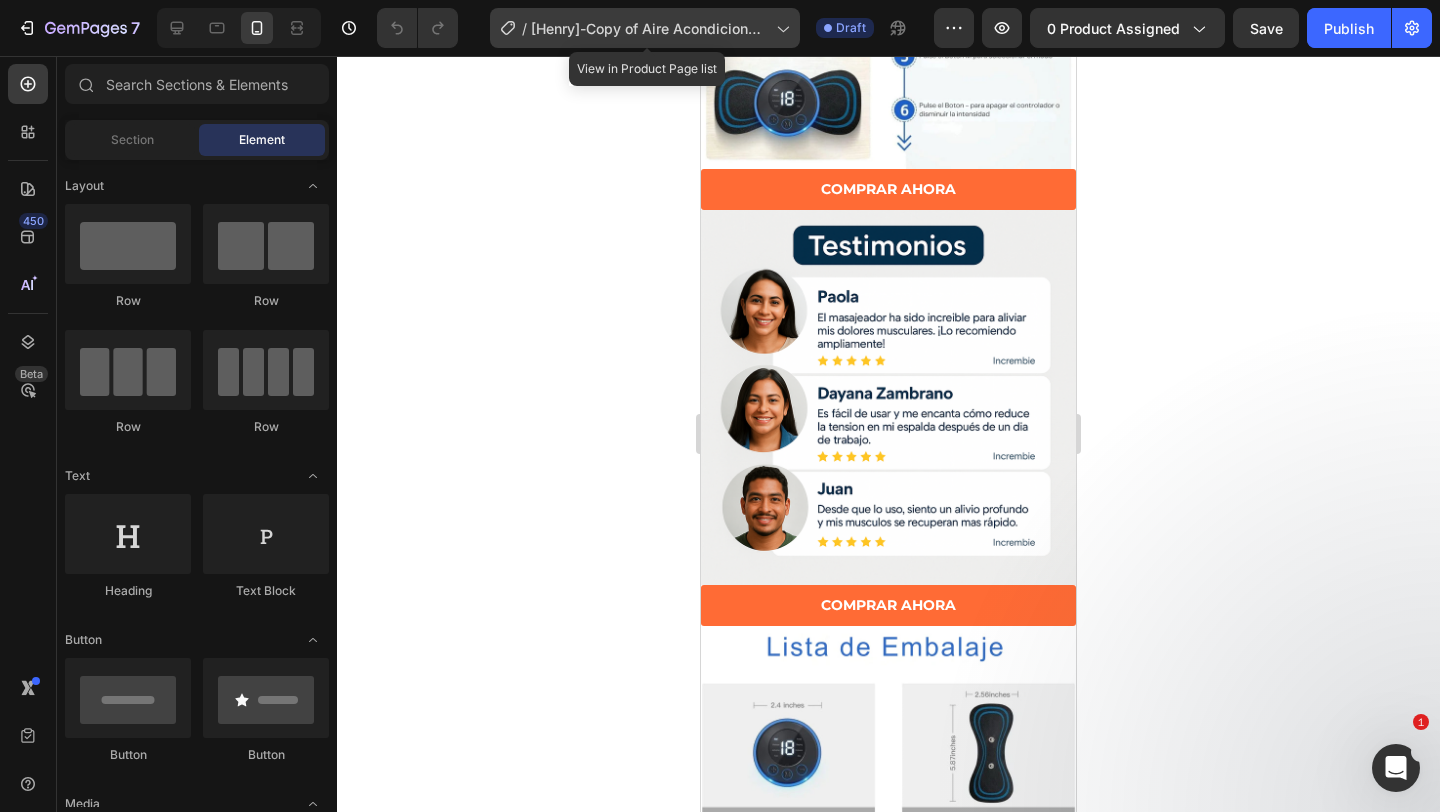 click on "[FIRST]-Copy of Aire Acondicionado Carro" at bounding box center (649, 28) 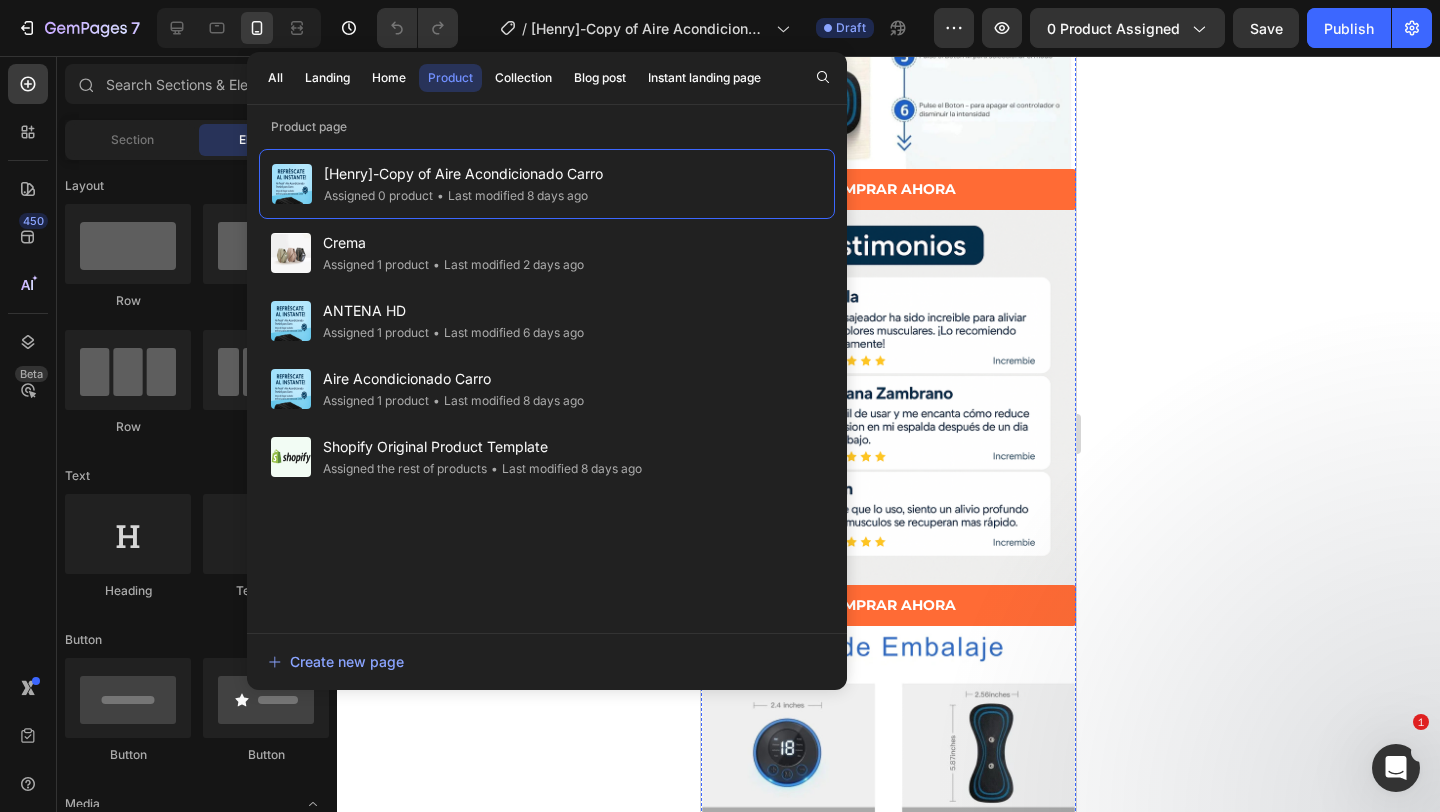 click on "Preview 0 product assigned  Save   Publish" at bounding box center [1183, 28] 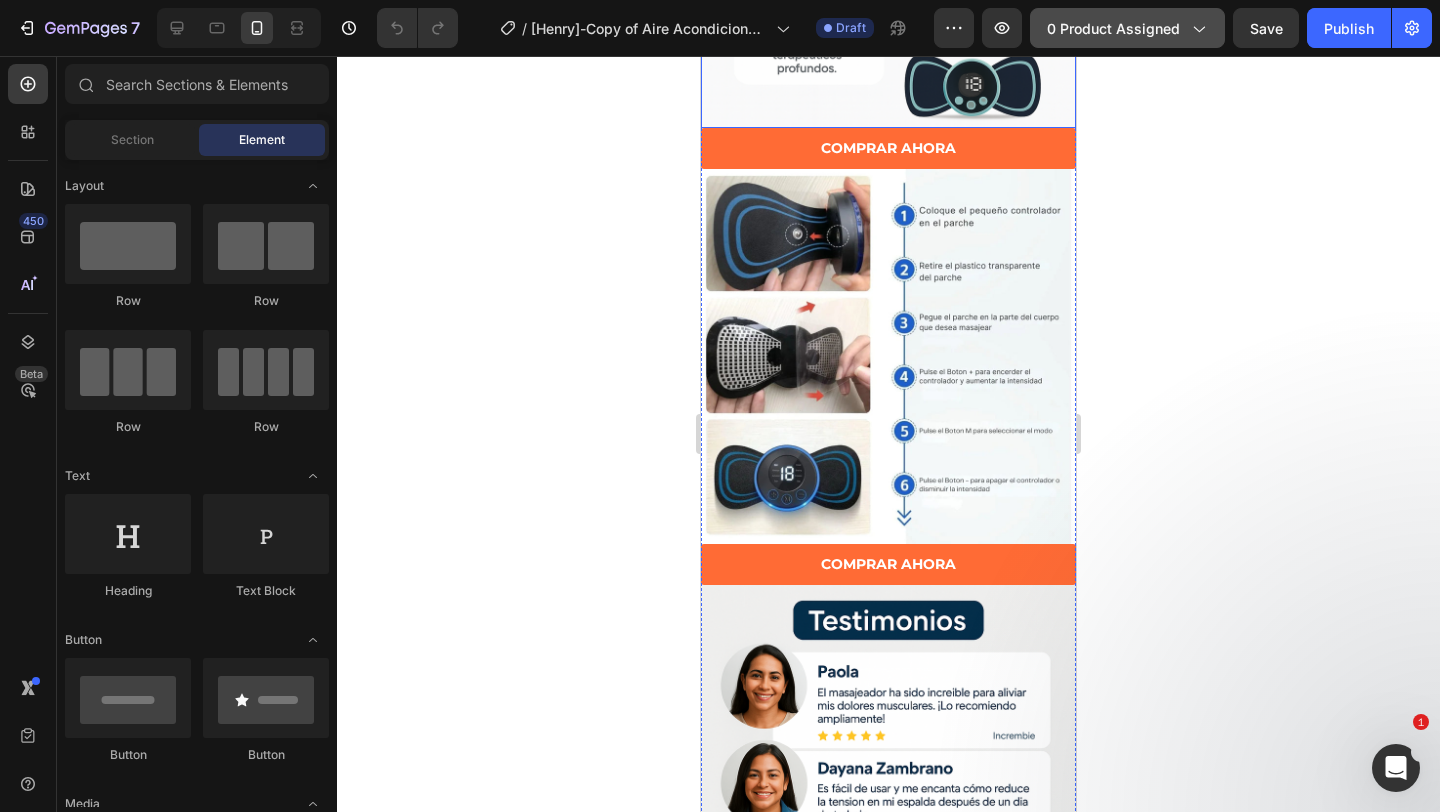 click 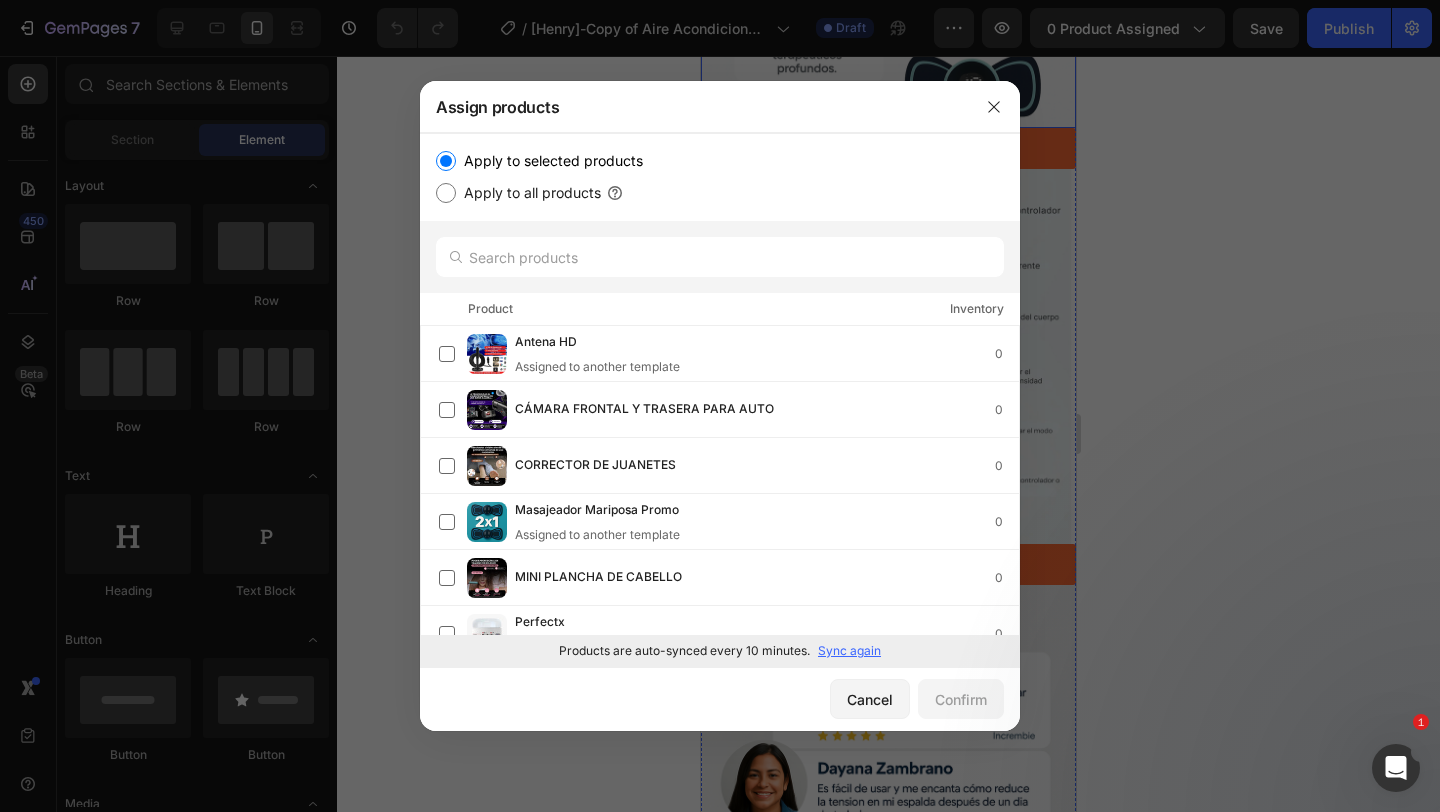 click at bounding box center (720, 406) 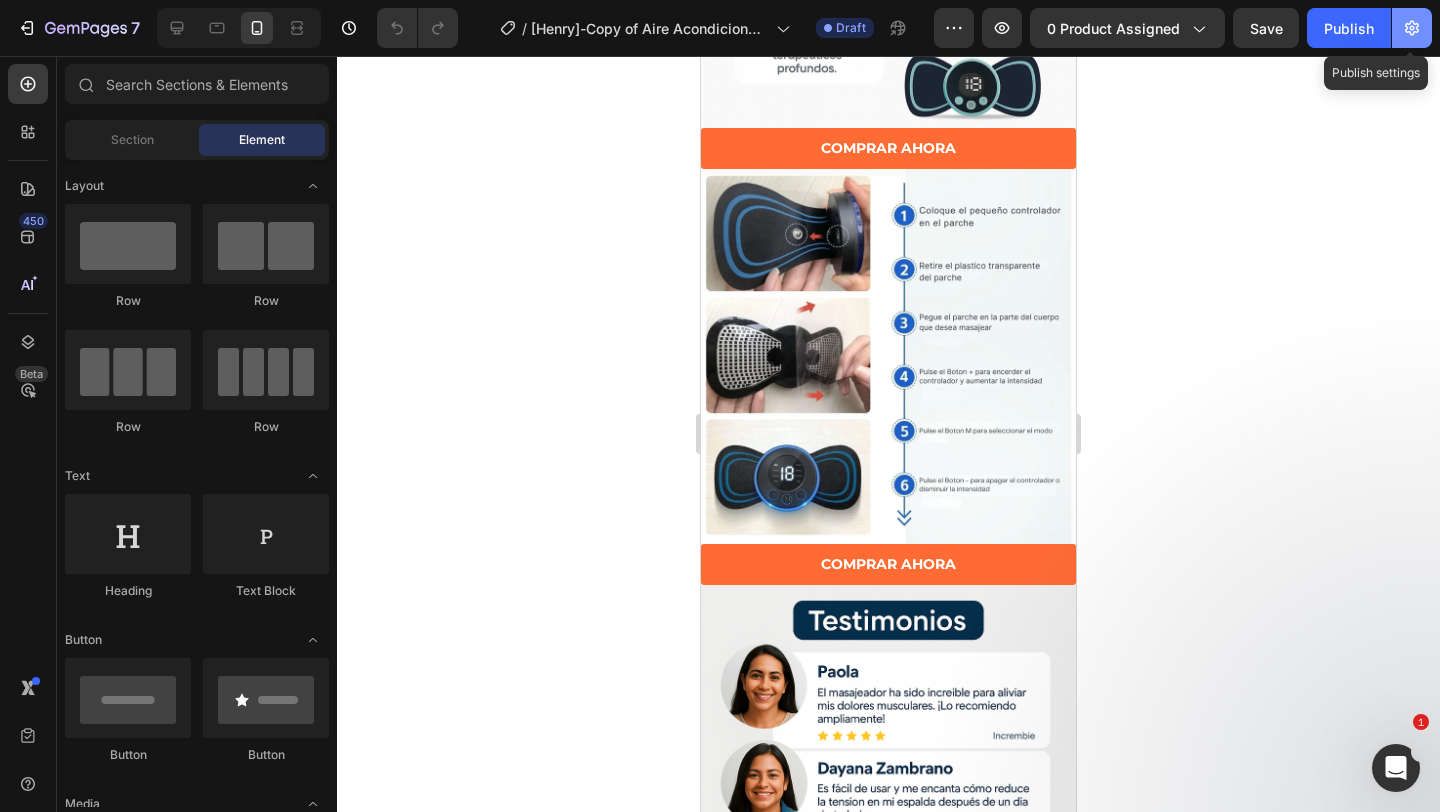 click 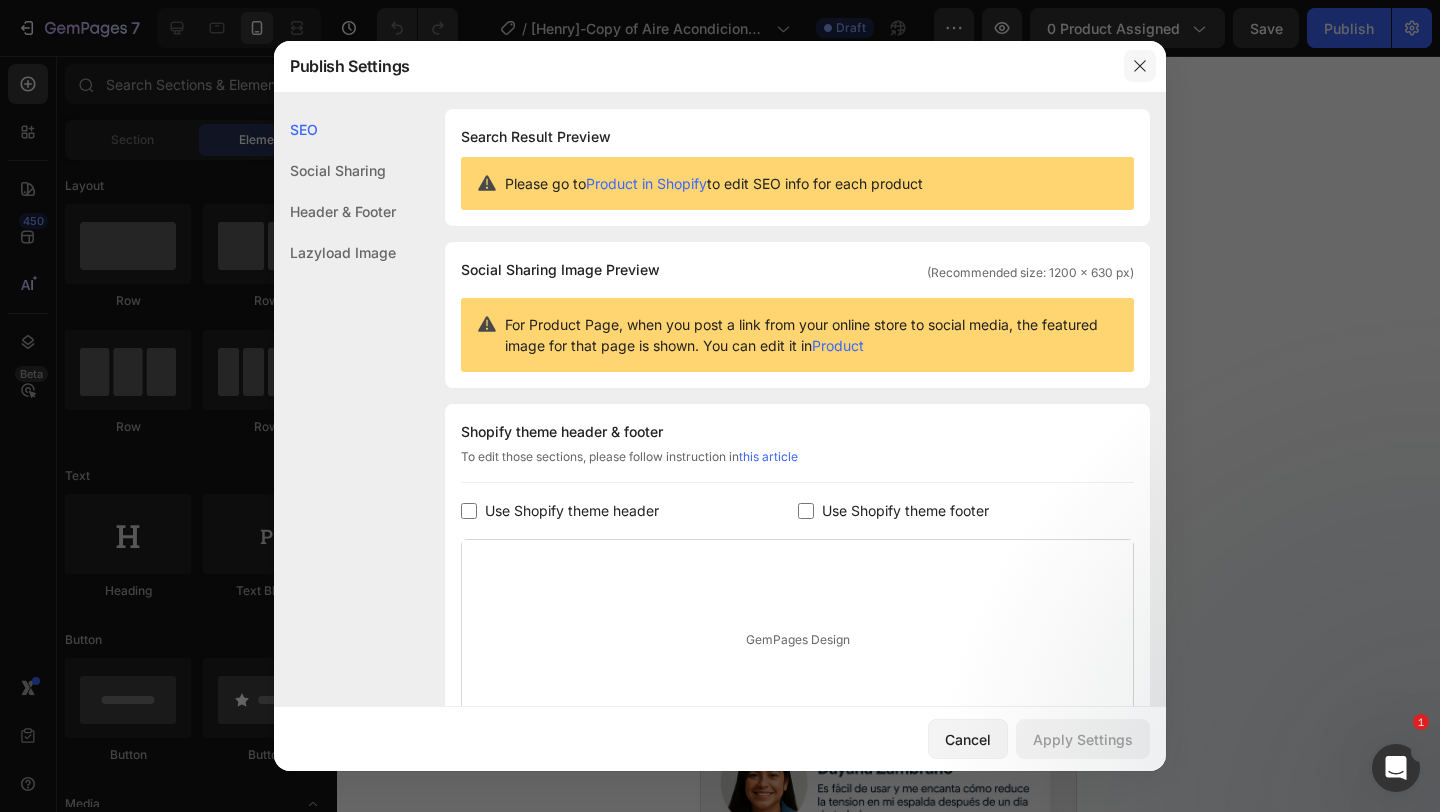 click 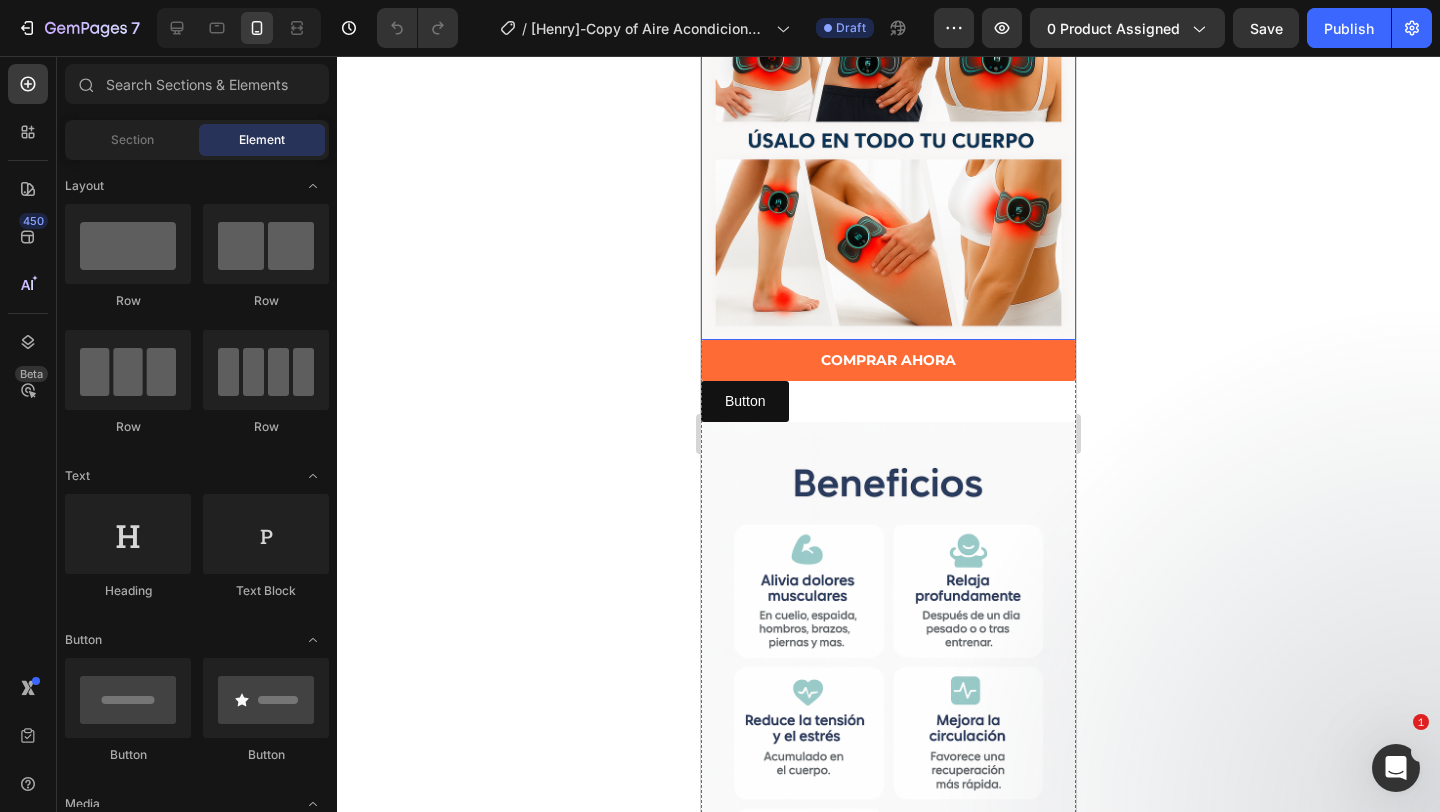 scroll, scrollTop: 1342, scrollLeft: 0, axis: vertical 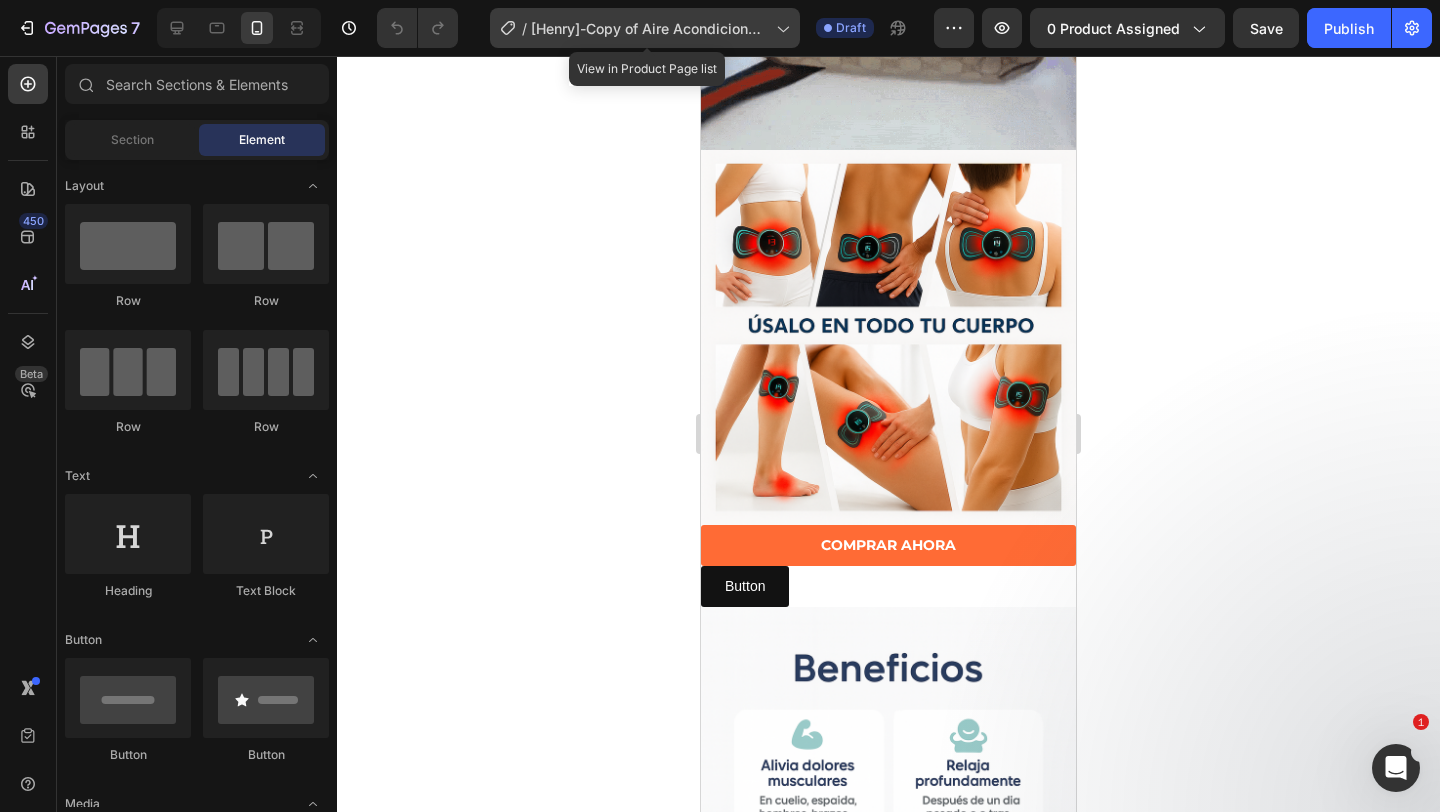click on "[FIRST]-Copy of Aire Acondicionado Carro" at bounding box center (649, 28) 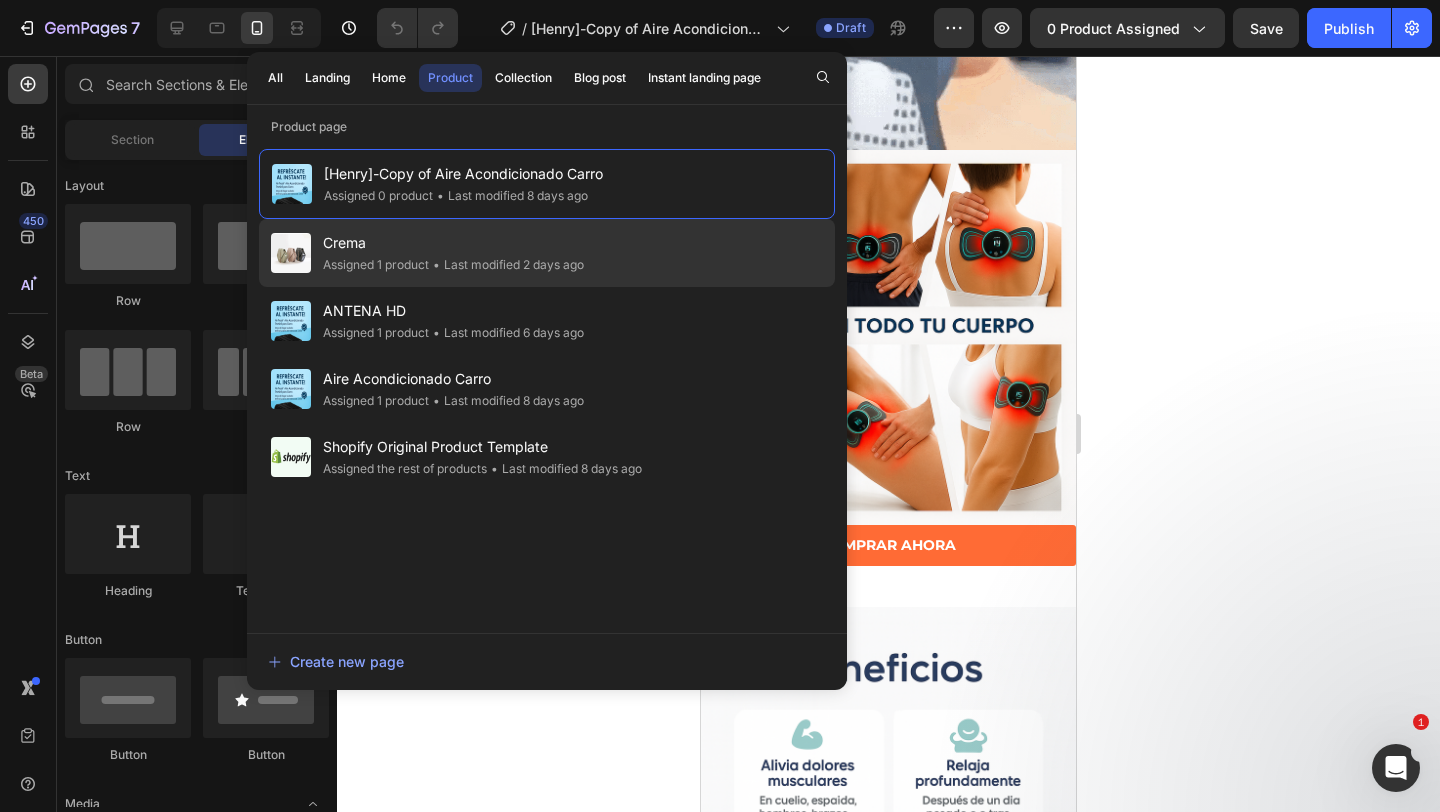 click on "Crema Assigned 1 product • Last modified 2 days ago" 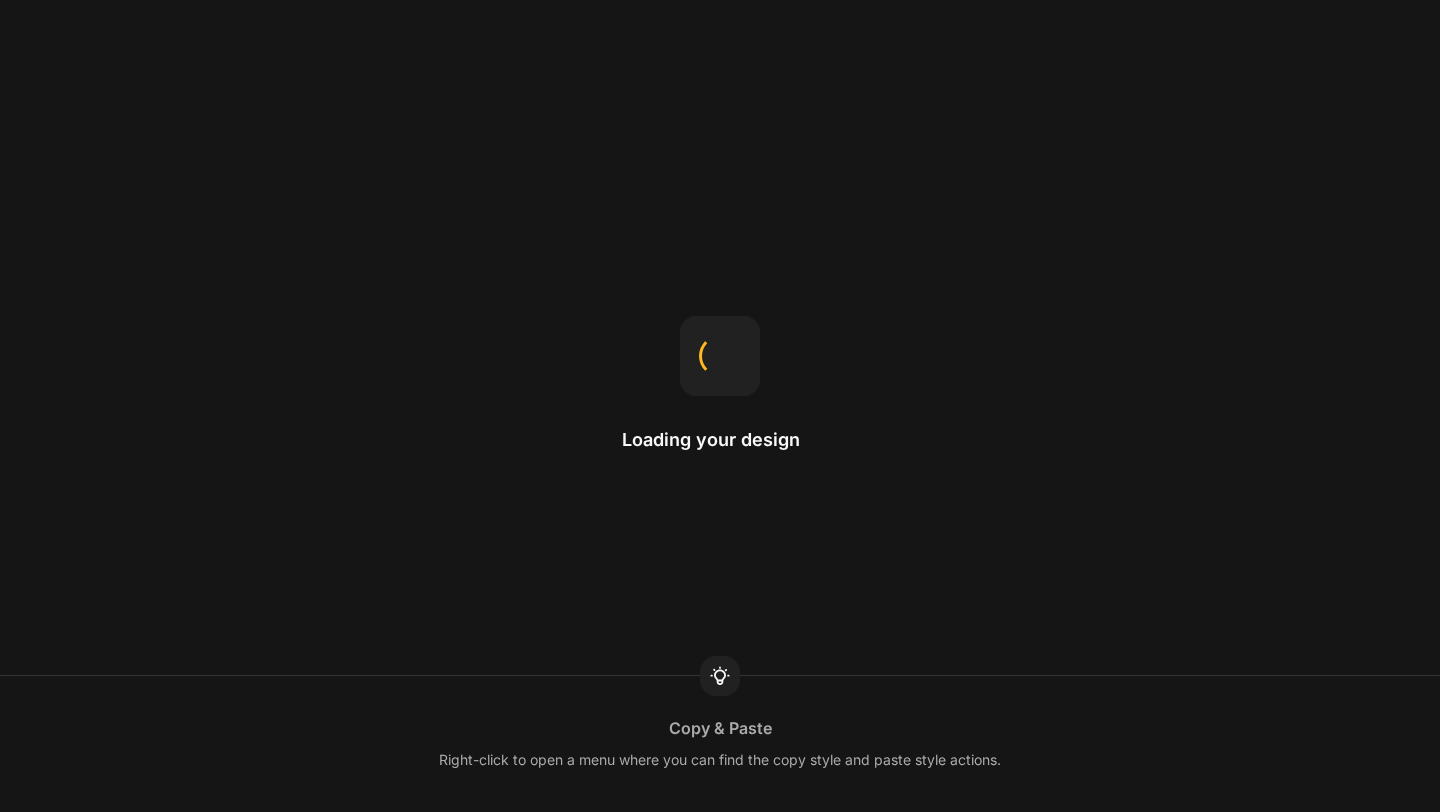 scroll, scrollTop: 0, scrollLeft: 0, axis: both 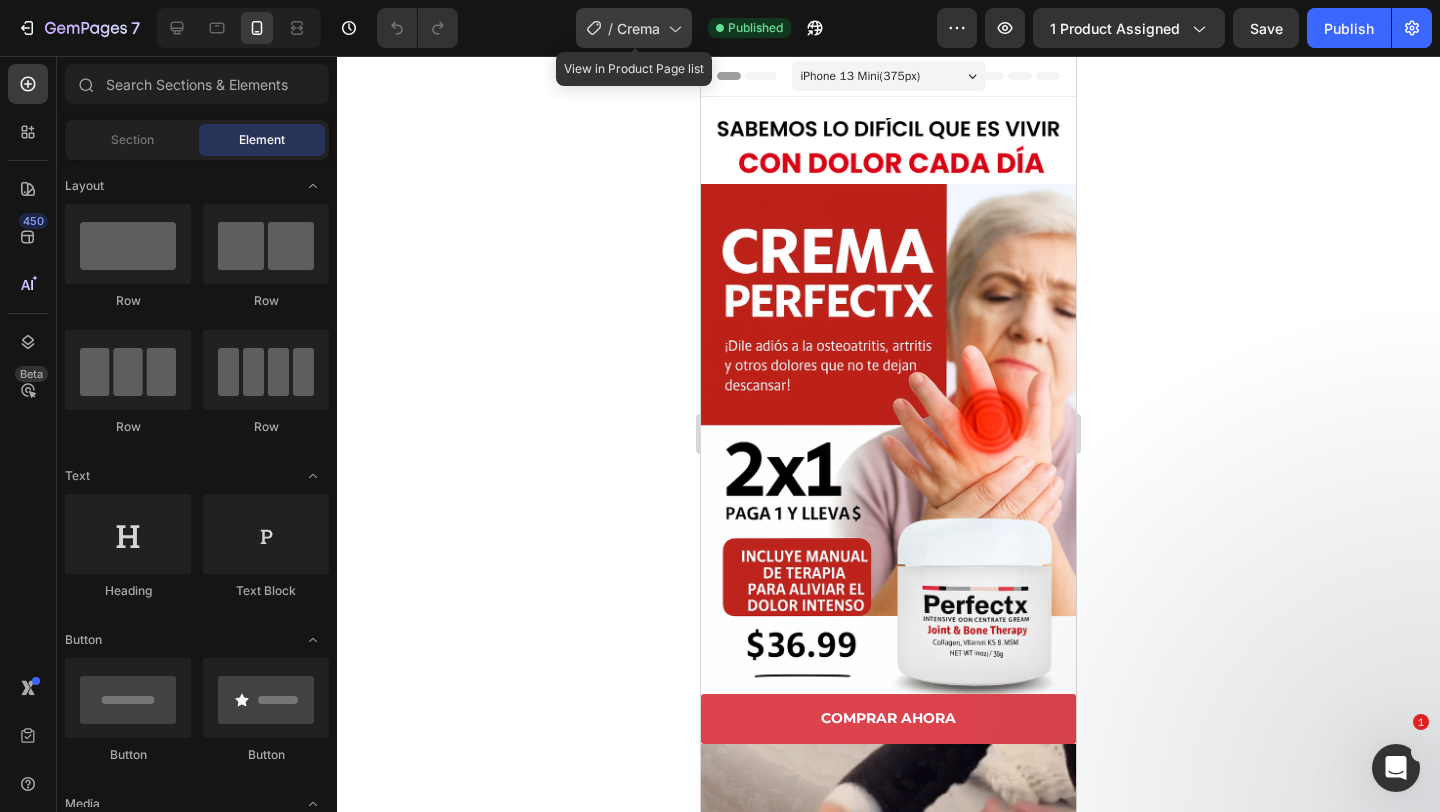 click on "/  [PRODUCT_NAME]" 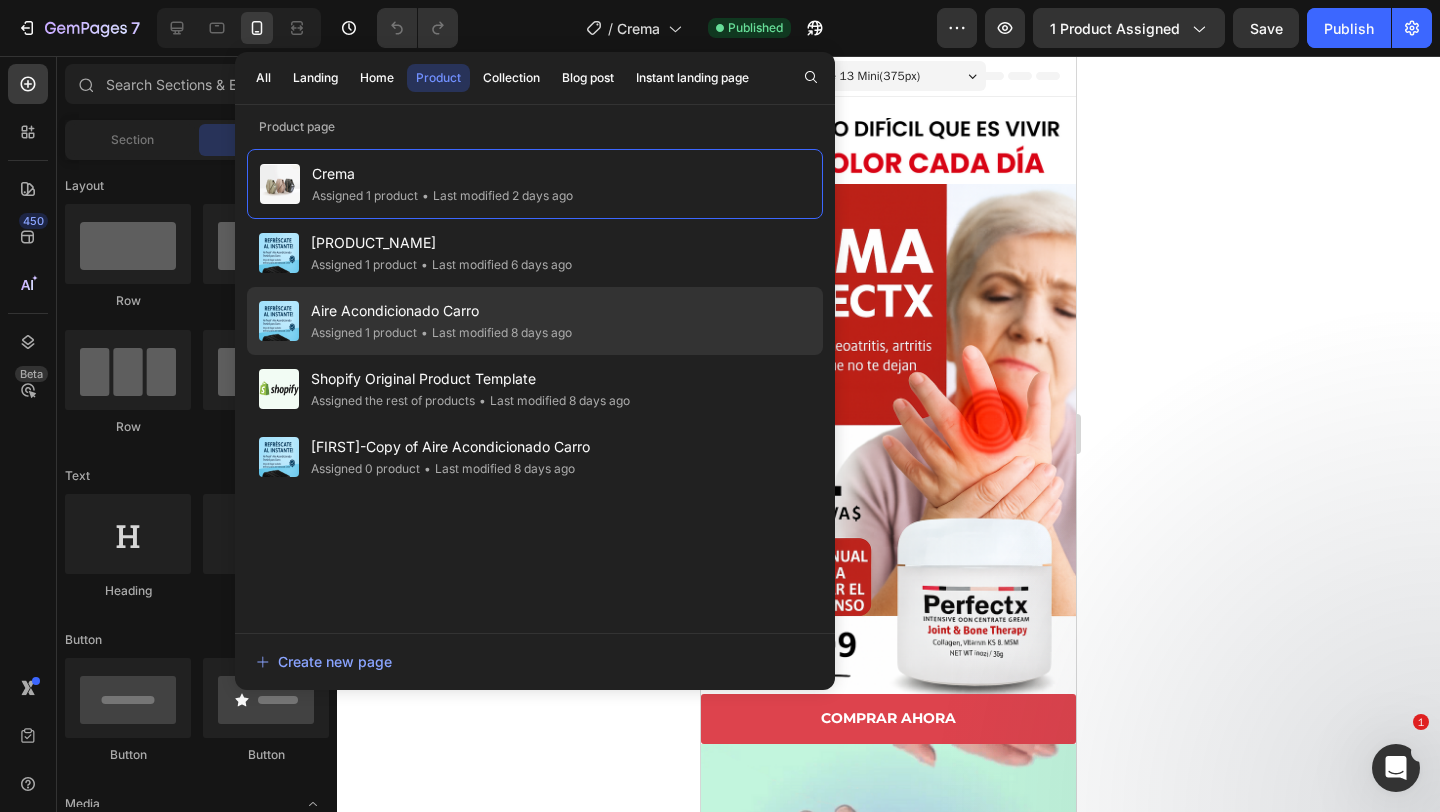 click on "• Last modified 8 days ago" 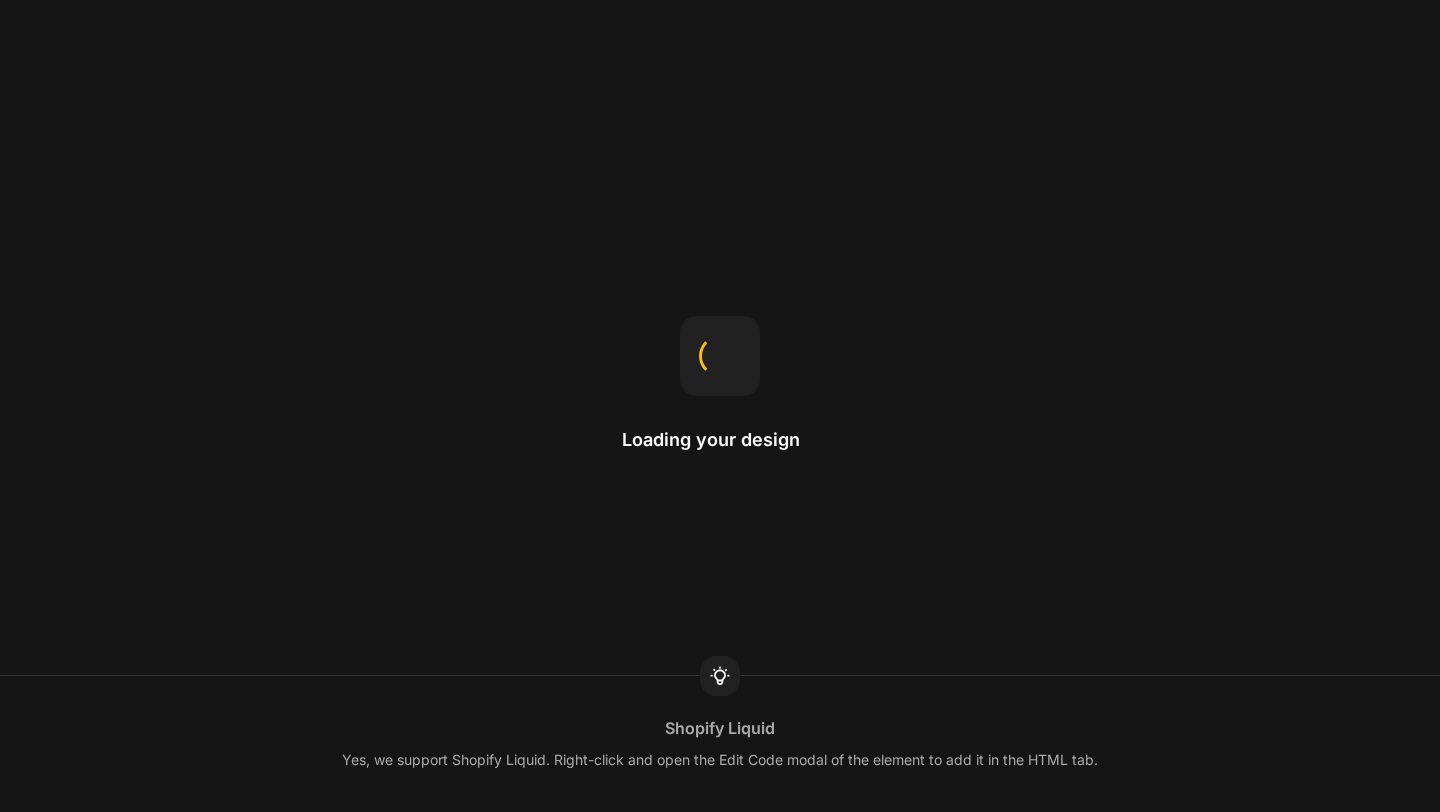 scroll, scrollTop: 0, scrollLeft: 0, axis: both 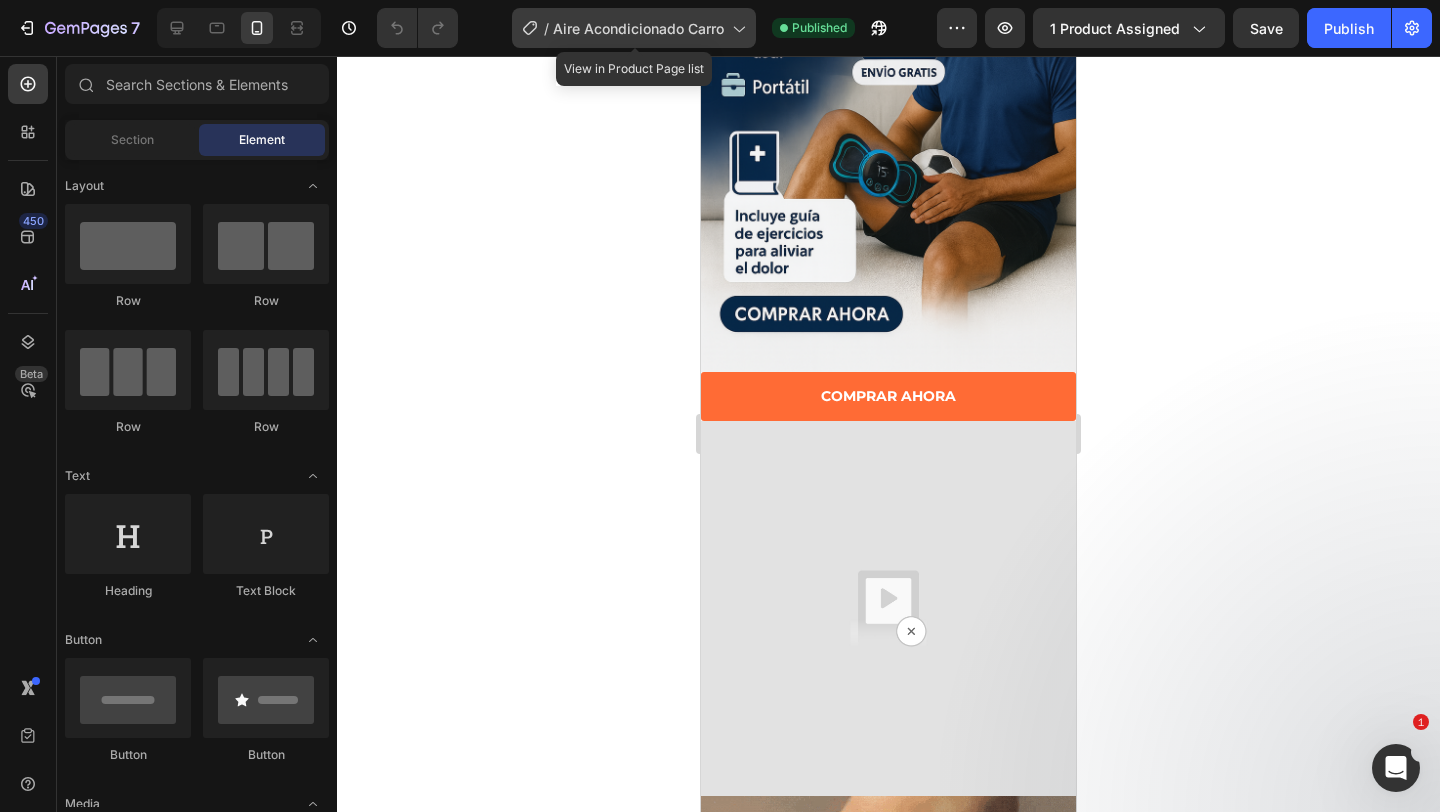 click on "/  Aire Acondicionado Carro" 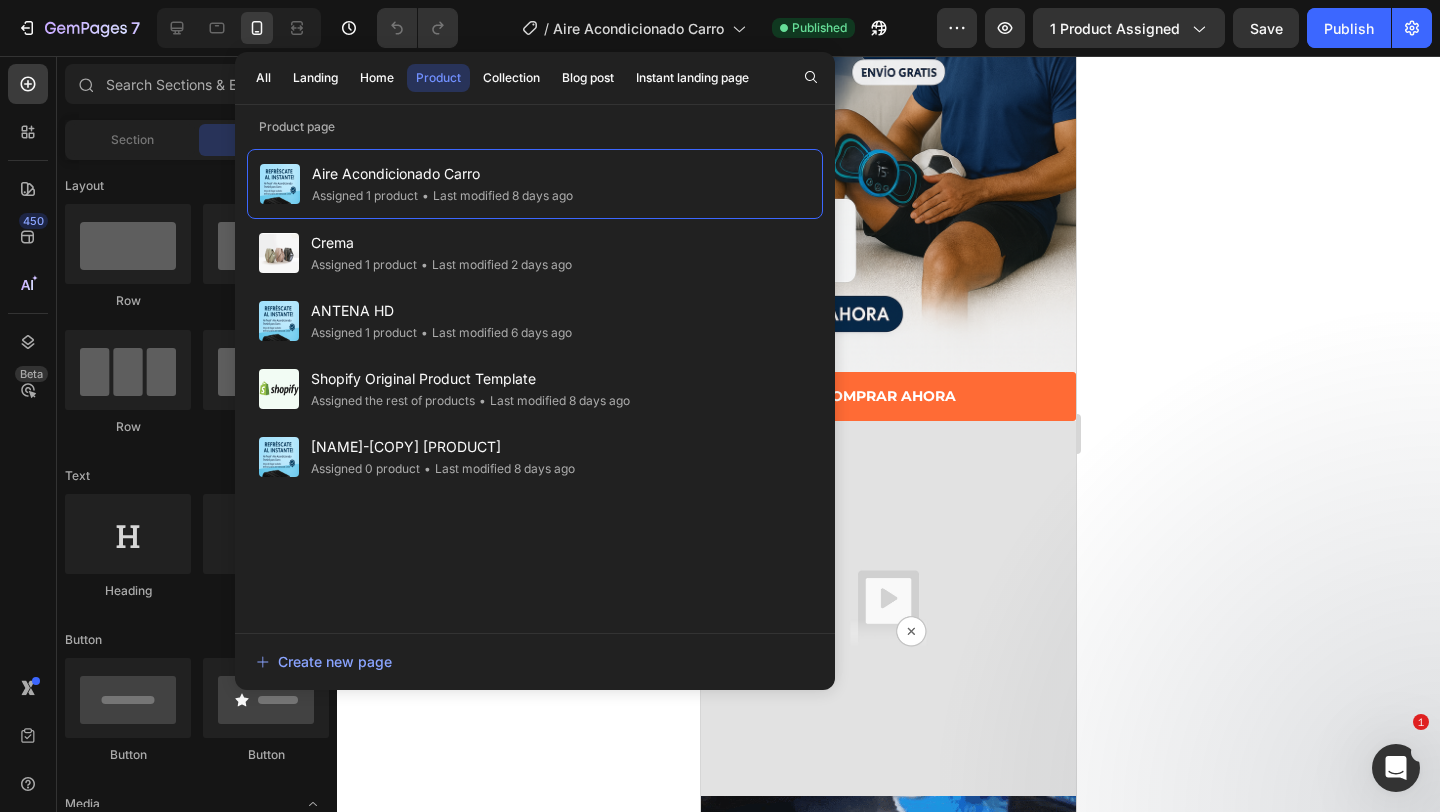 click 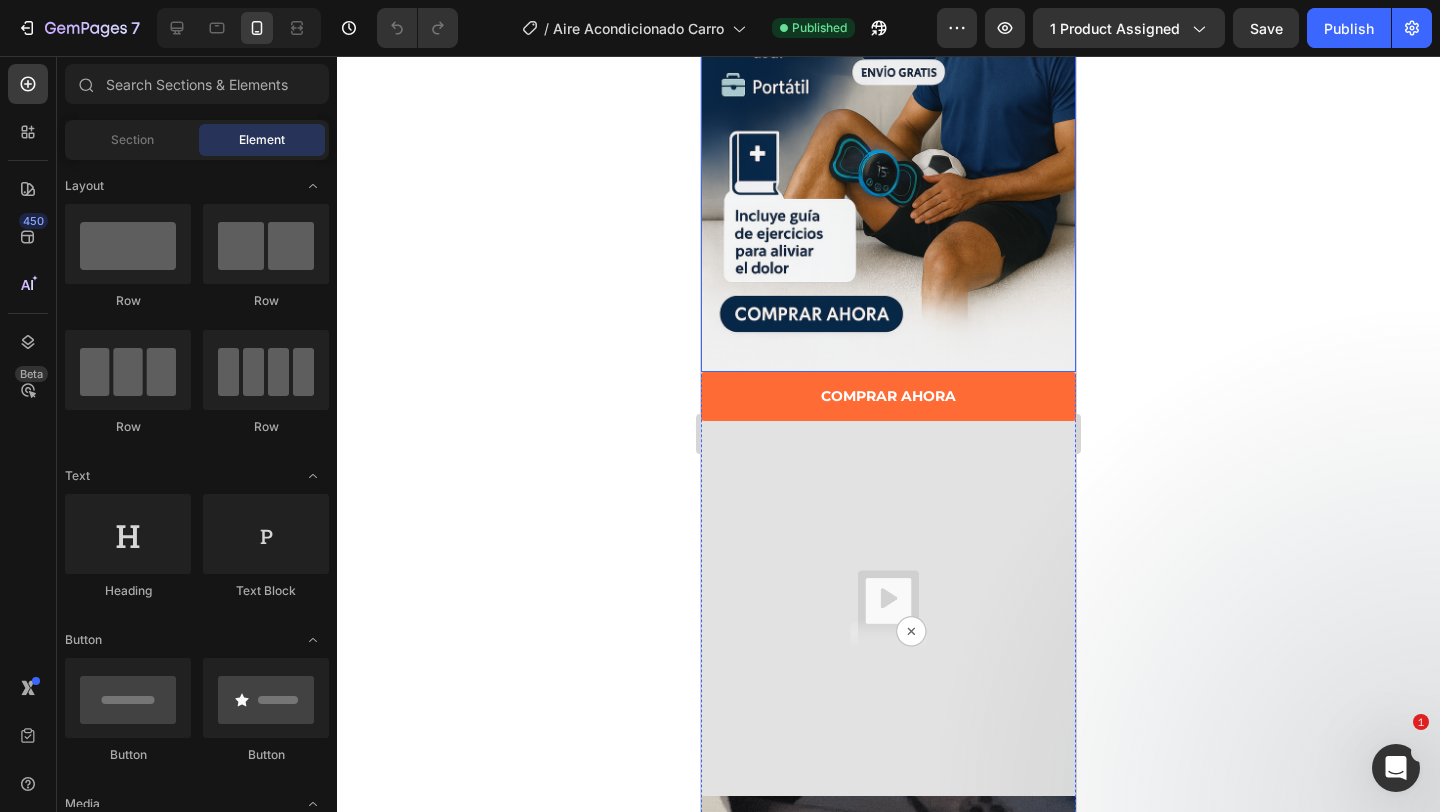scroll, scrollTop: 0, scrollLeft: 0, axis: both 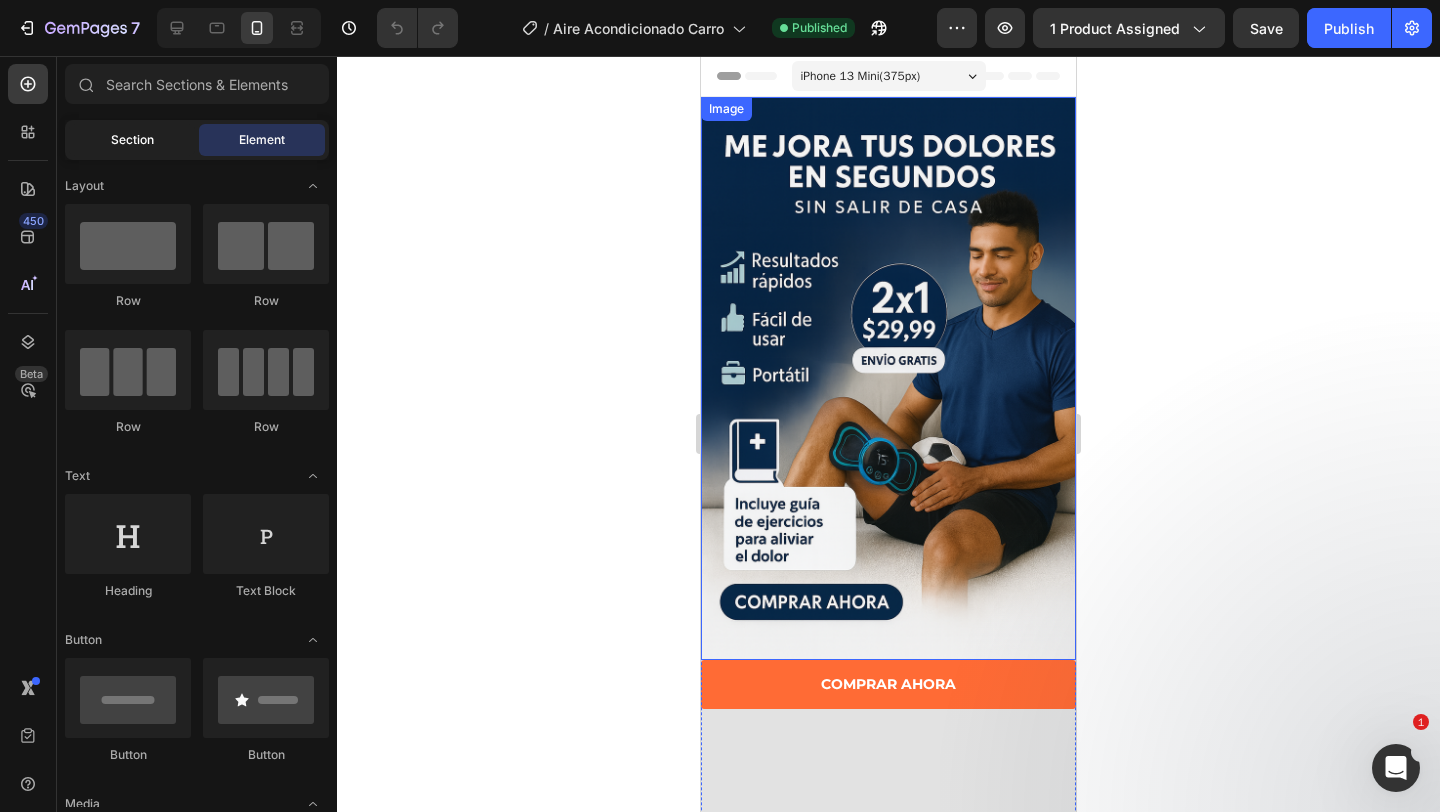 click on "Section" at bounding box center [132, 140] 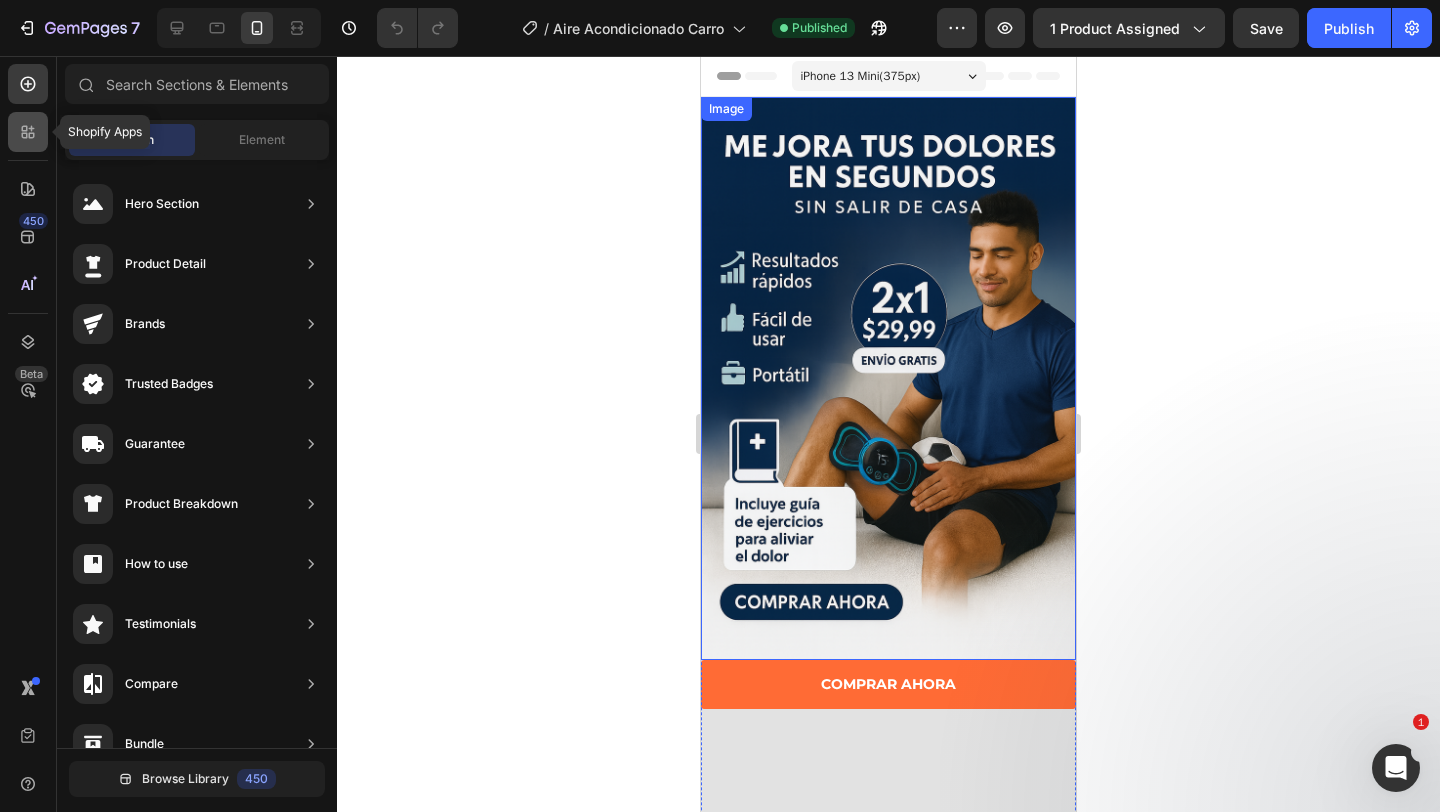 click 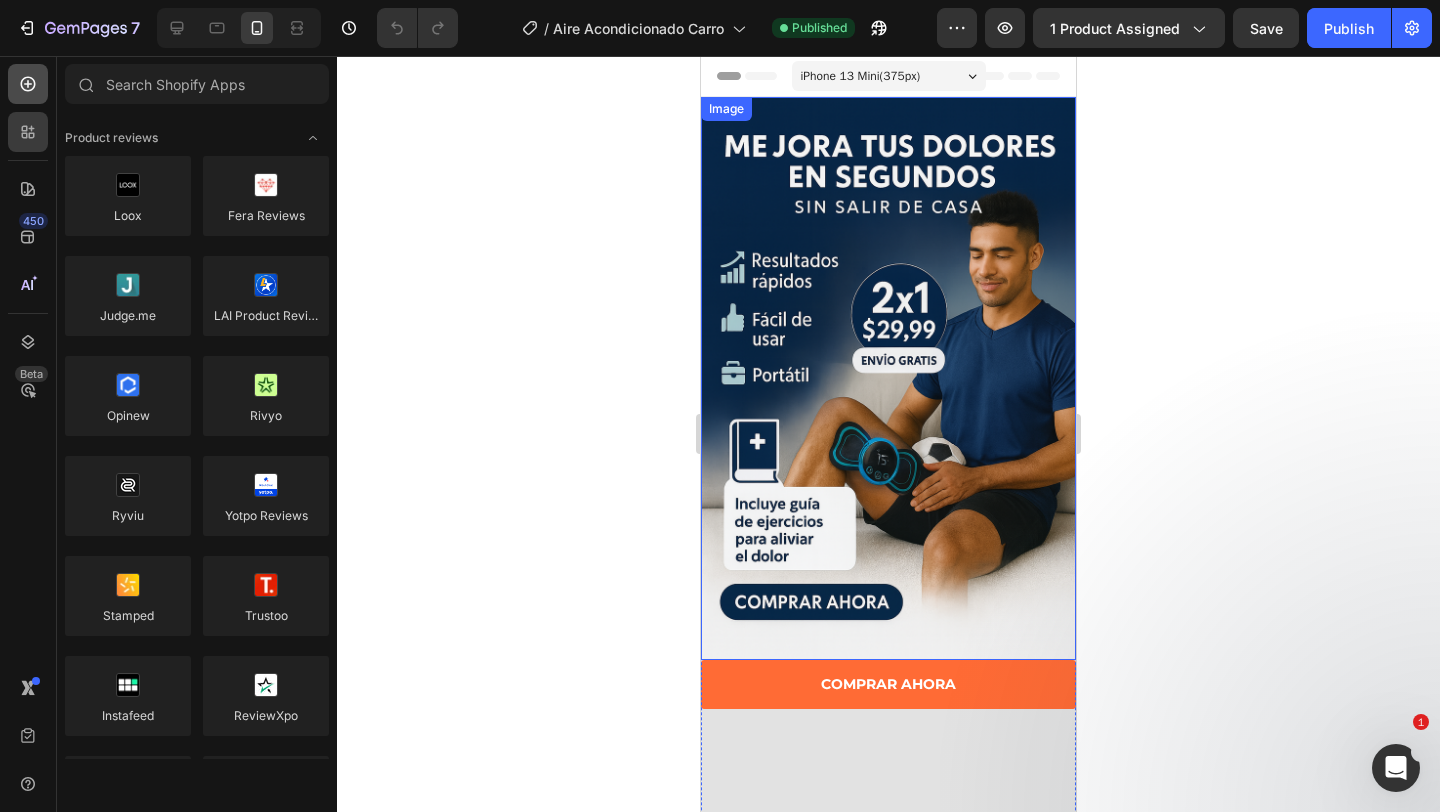 click 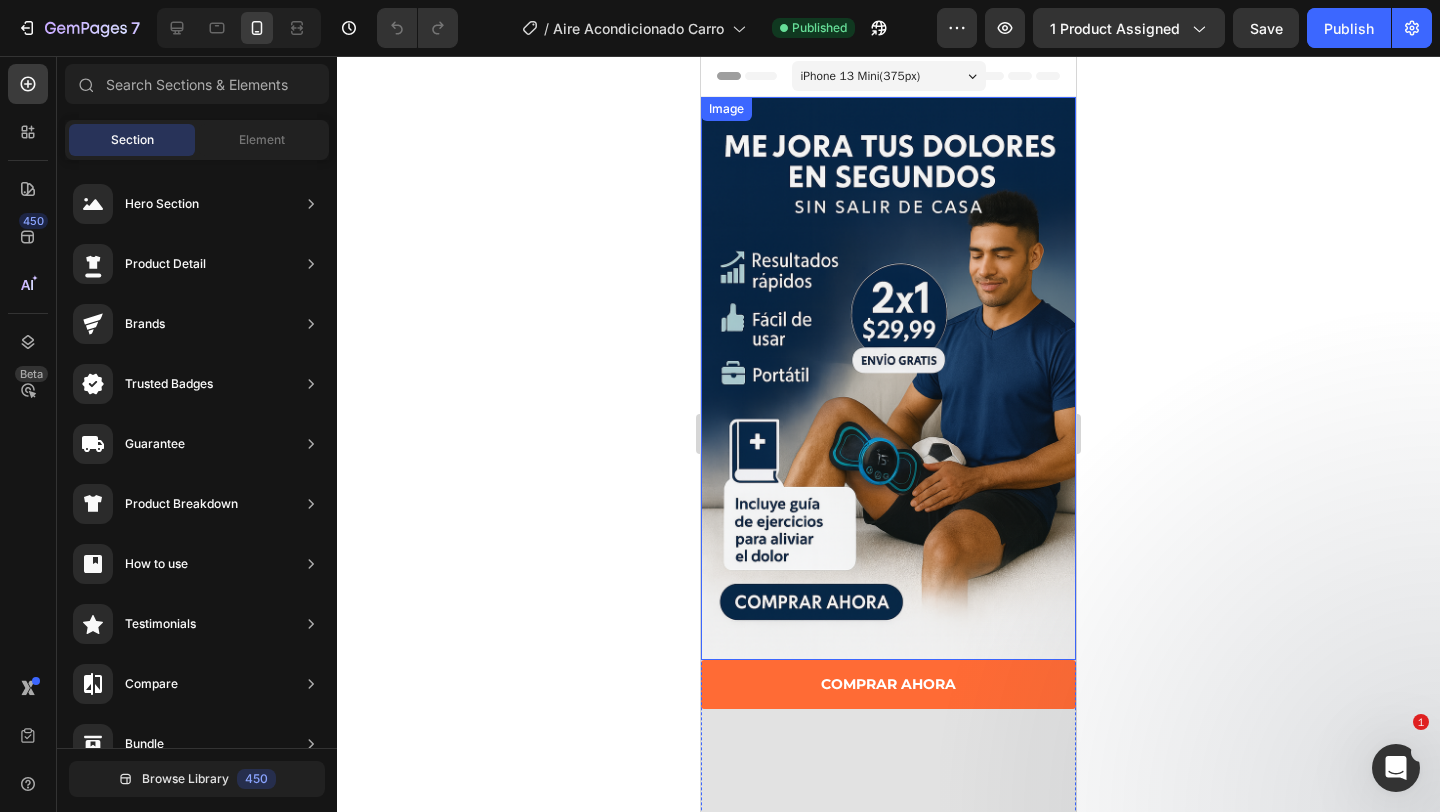 click at bounding box center [888, 378] 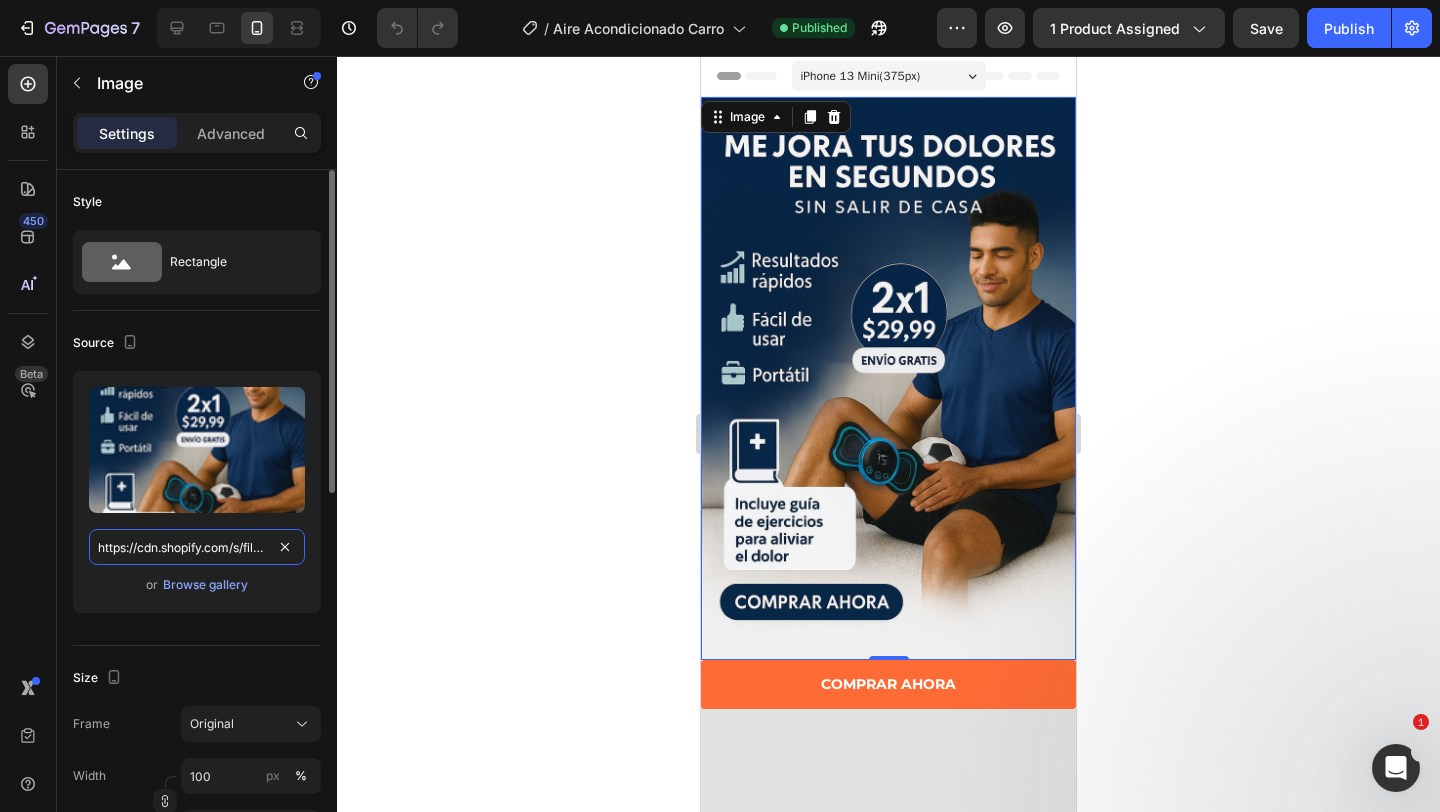 click on "https://cdn.shopify.com/s/files/1/0639/3964/1442/files/1.png?v=1753319814" at bounding box center (197, 547) 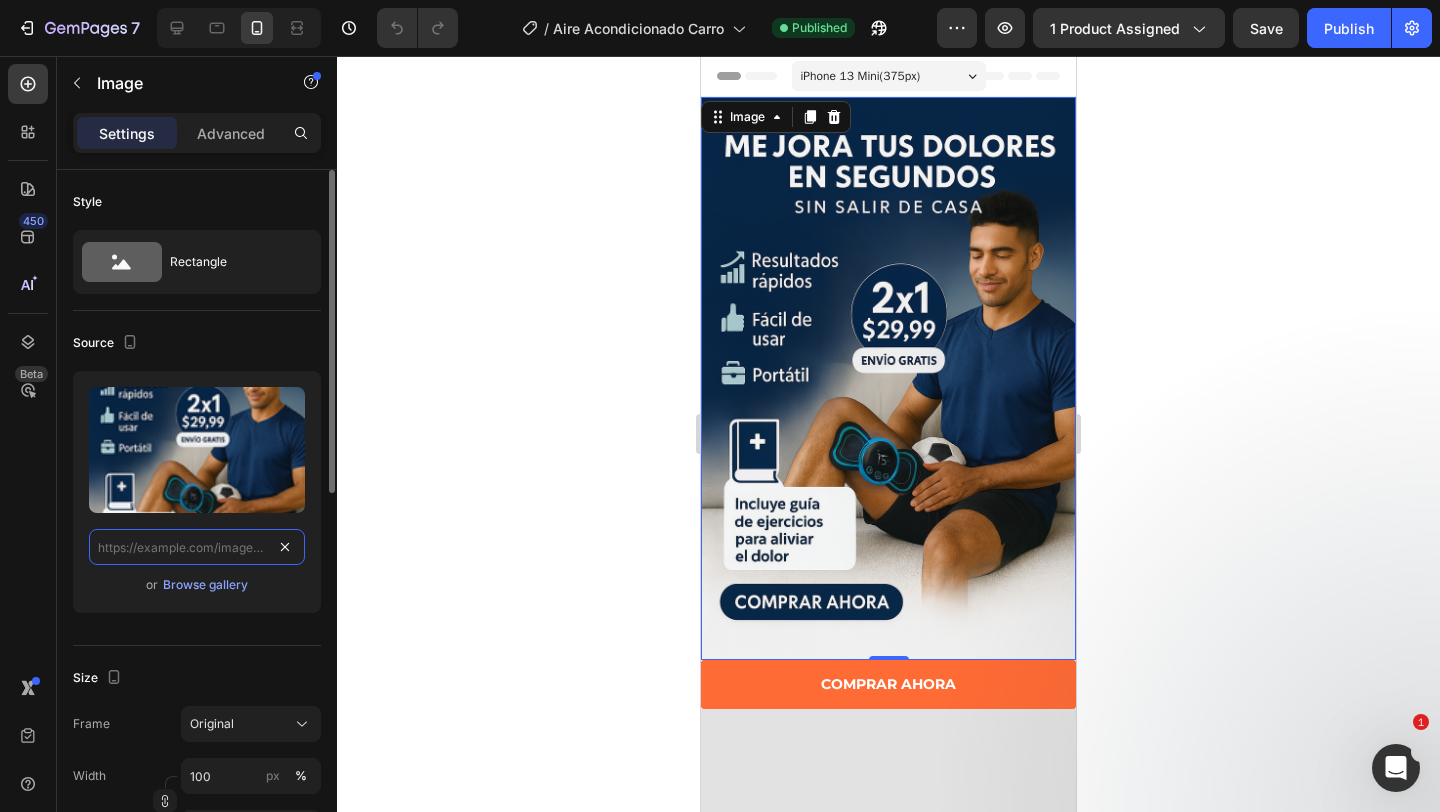 scroll, scrollTop: 0, scrollLeft: 0, axis: both 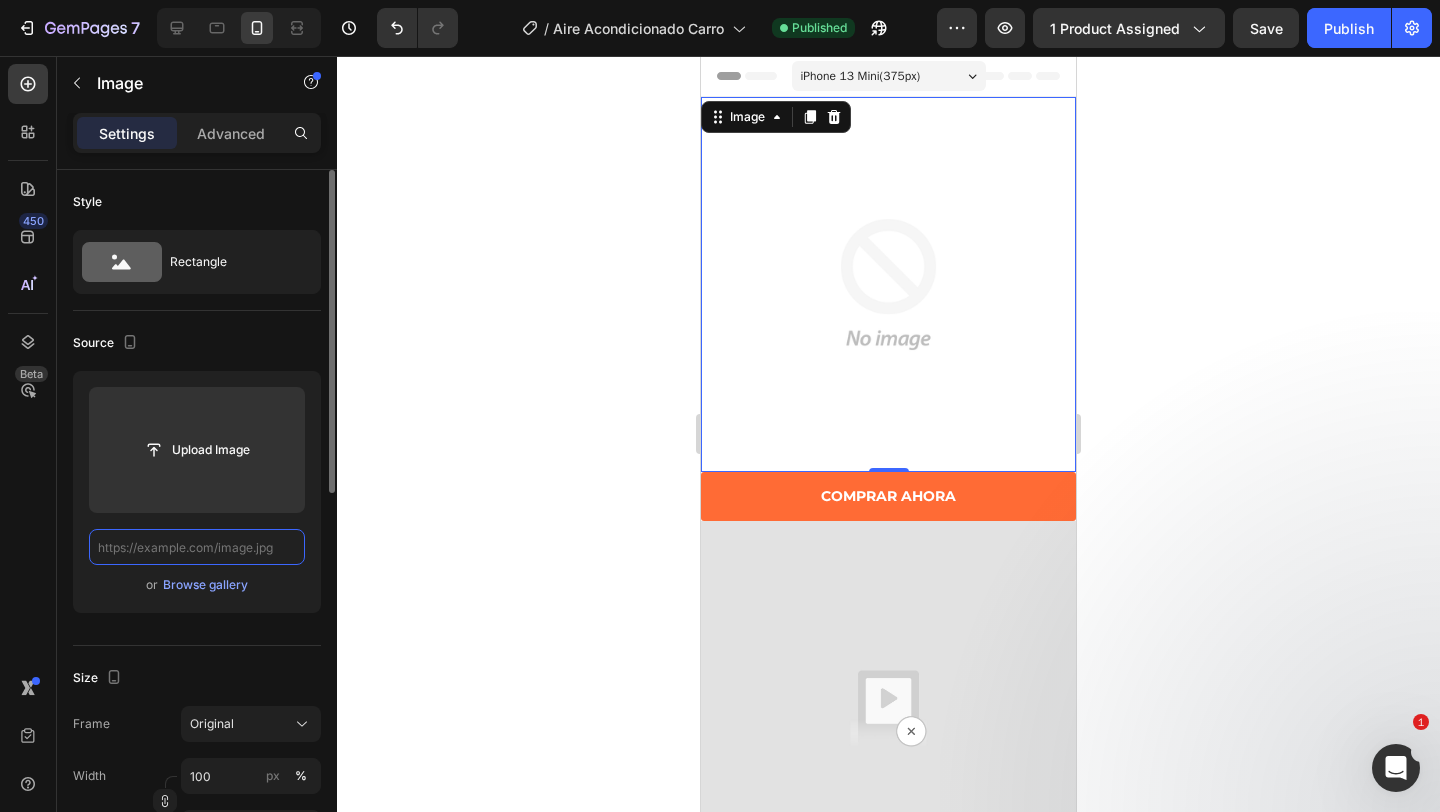 paste on "https://cdn.shopify.com/s/files/1/0948/9419/4977/files/29.99_1.png?v=1754084372" 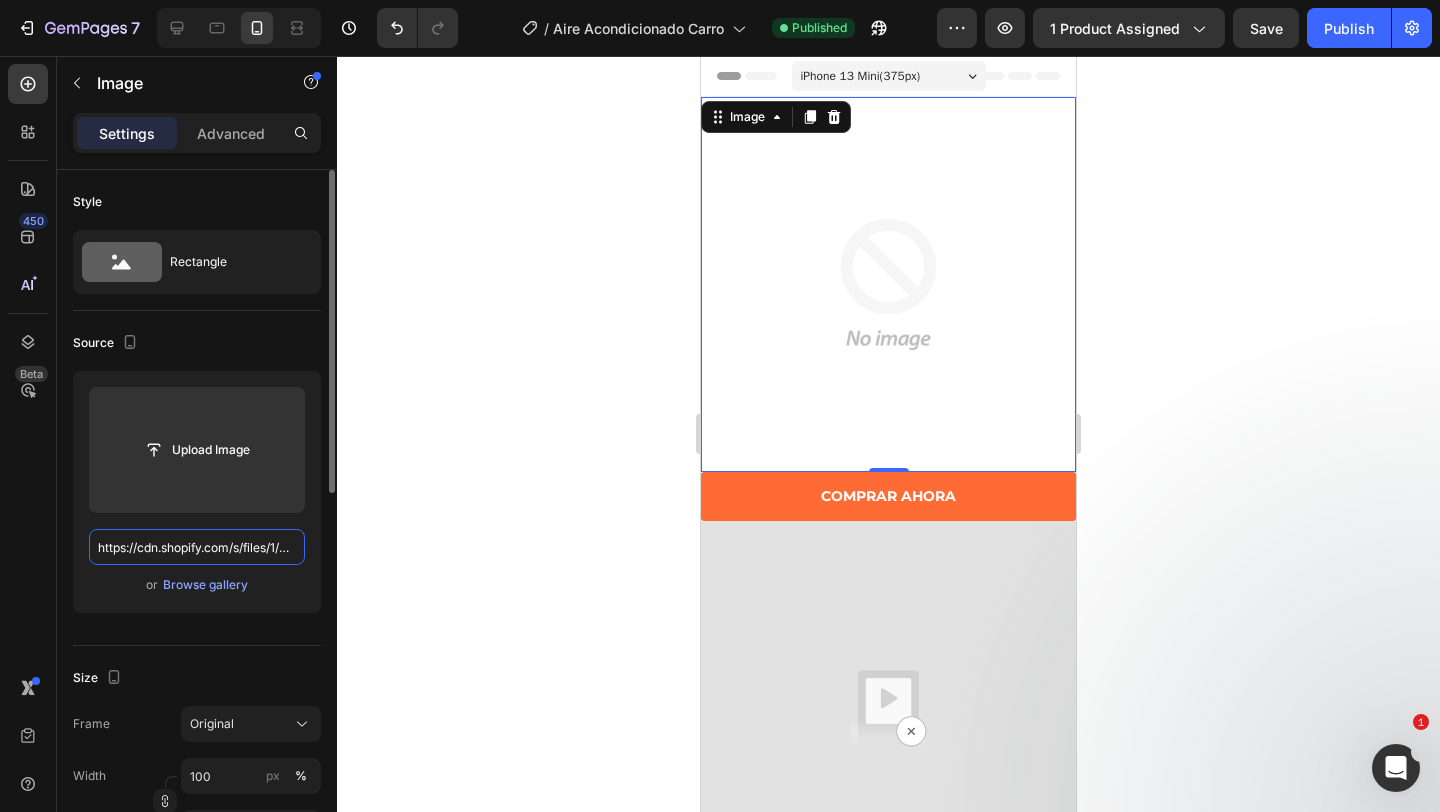 scroll, scrollTop: 0, scrollLeft: 305, axis: horizontal 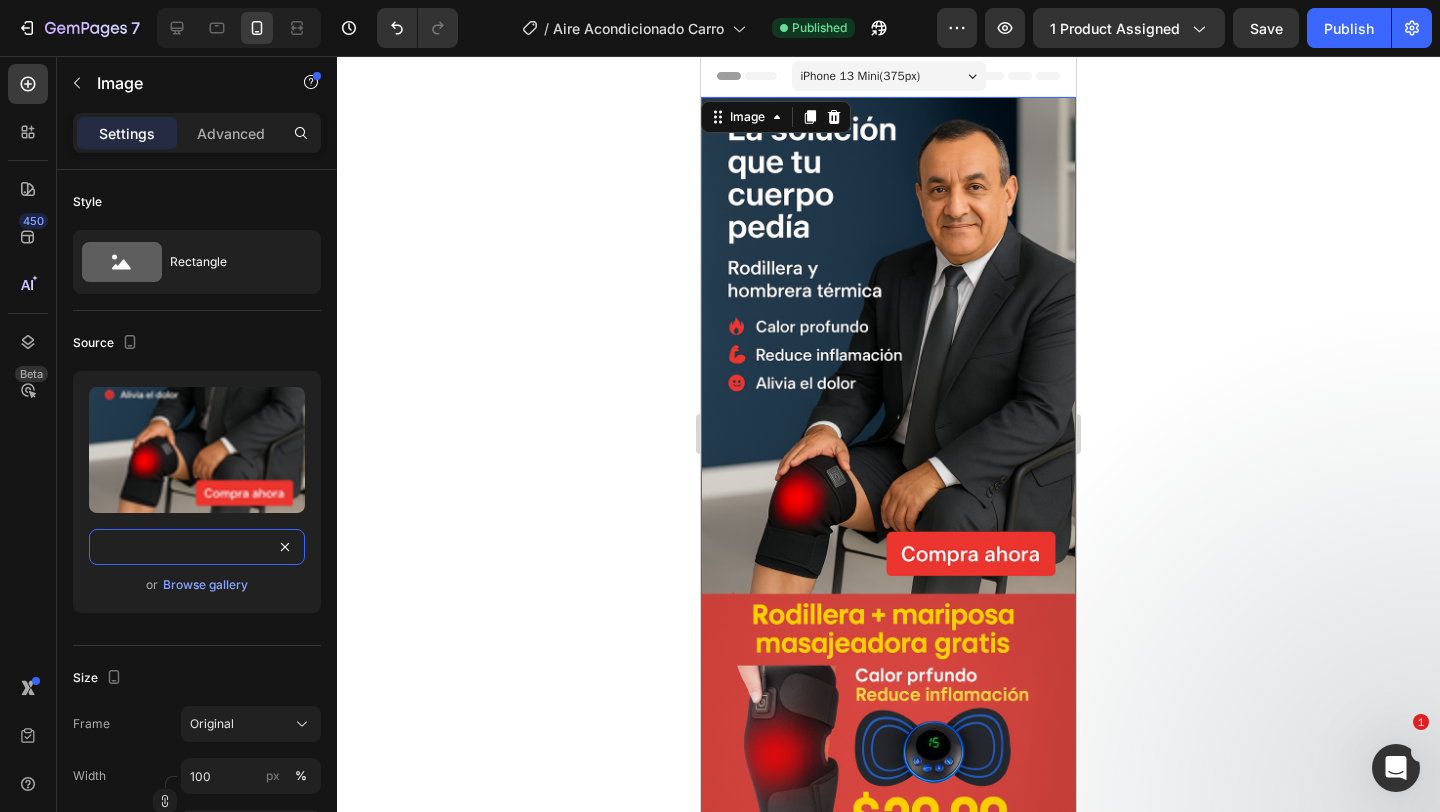 type on "https://cdn.shopify.com/s/files/1/0948/9419/4977/files/29.99_1.png?v=1754084372" 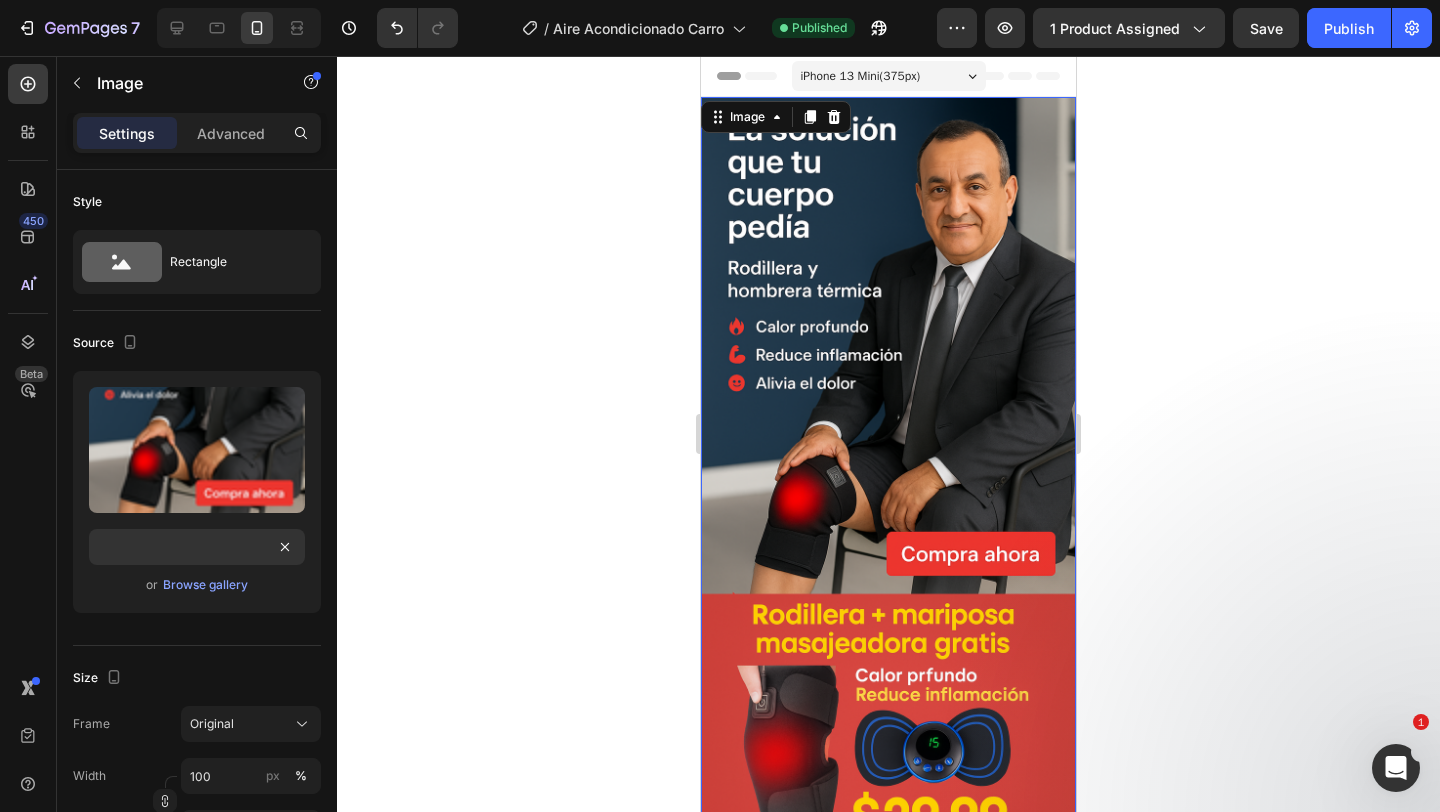 scroll, scrollTop: 0, scrollLeft: 0, axis: both 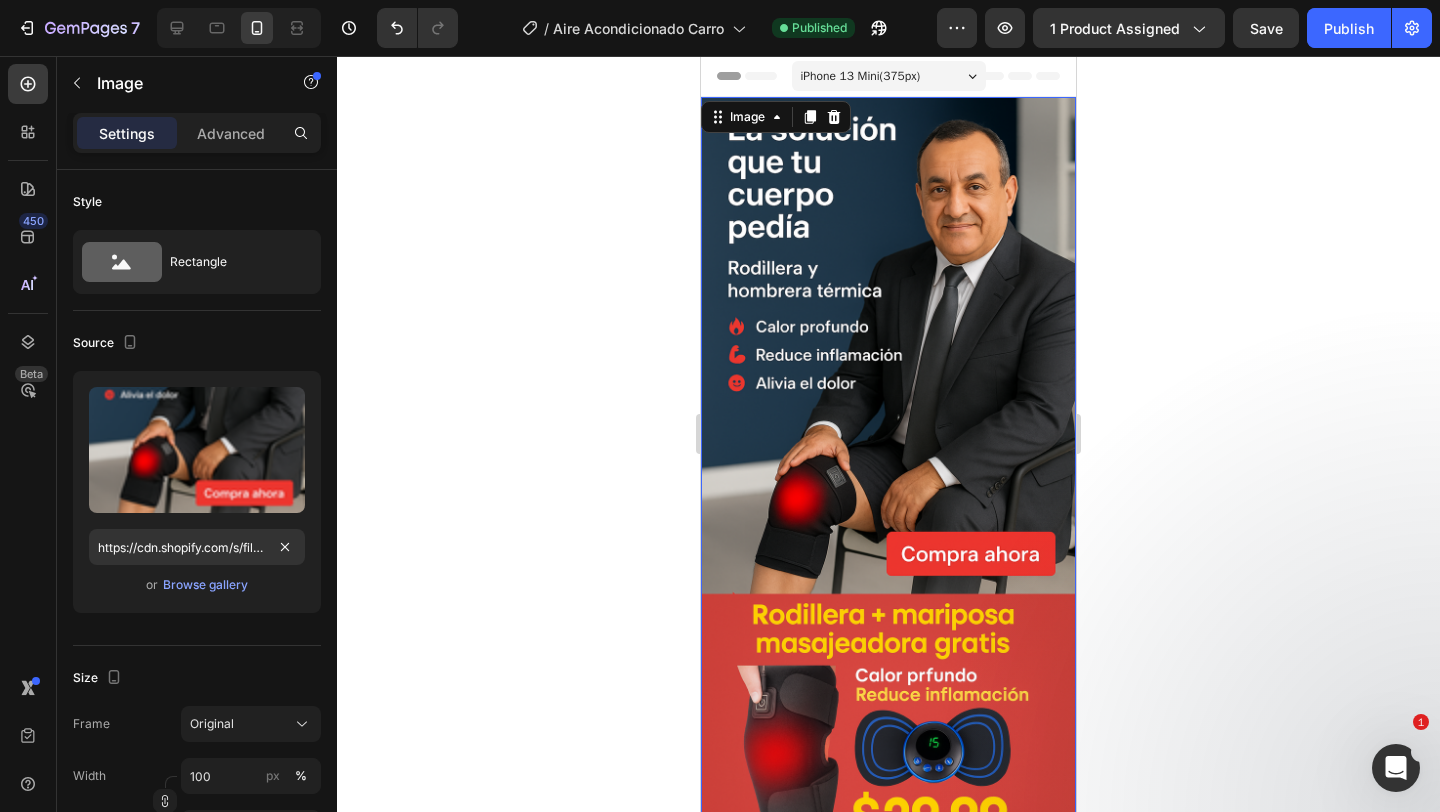 click 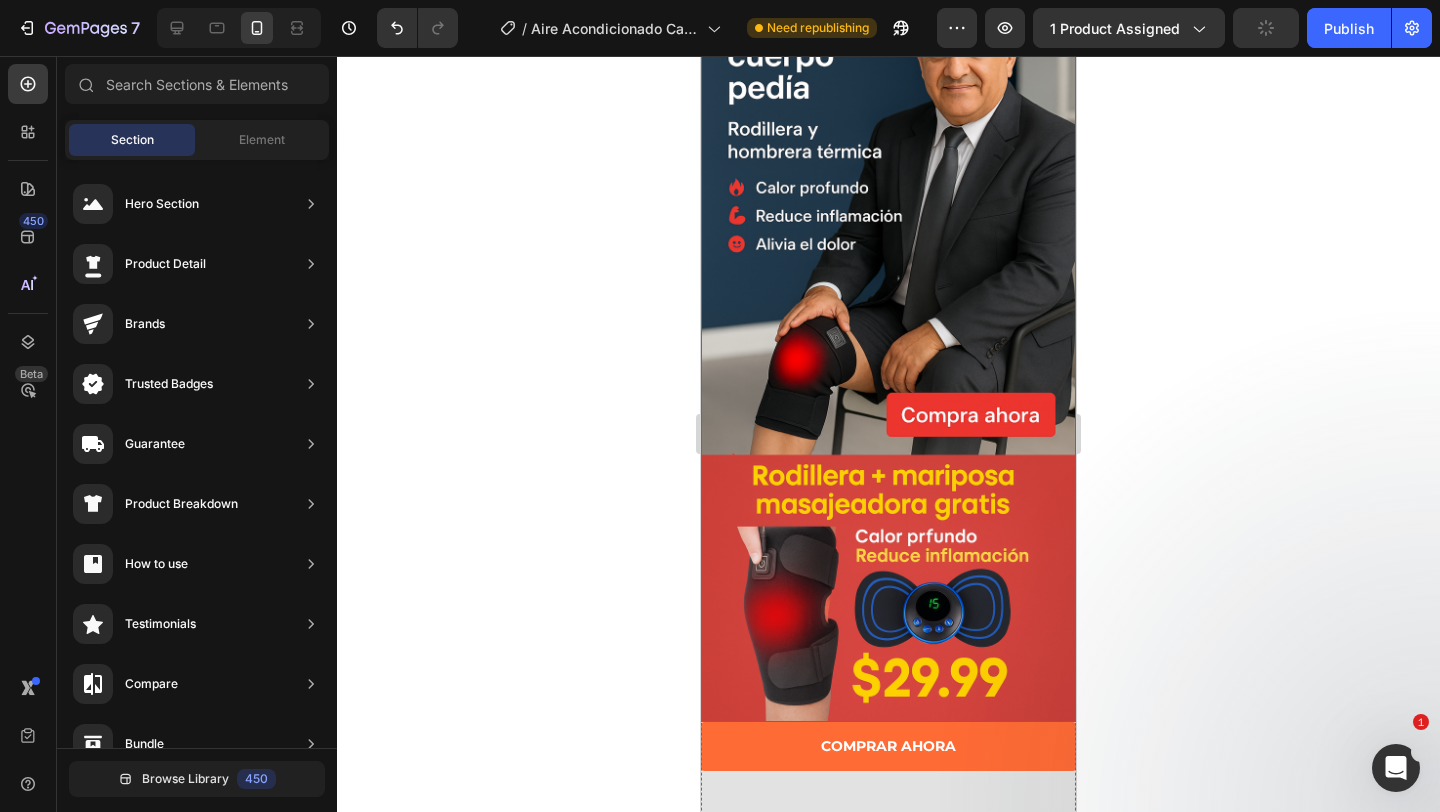 scroll, scrollTop: 158, scrollLeft: 0, axis: vertical 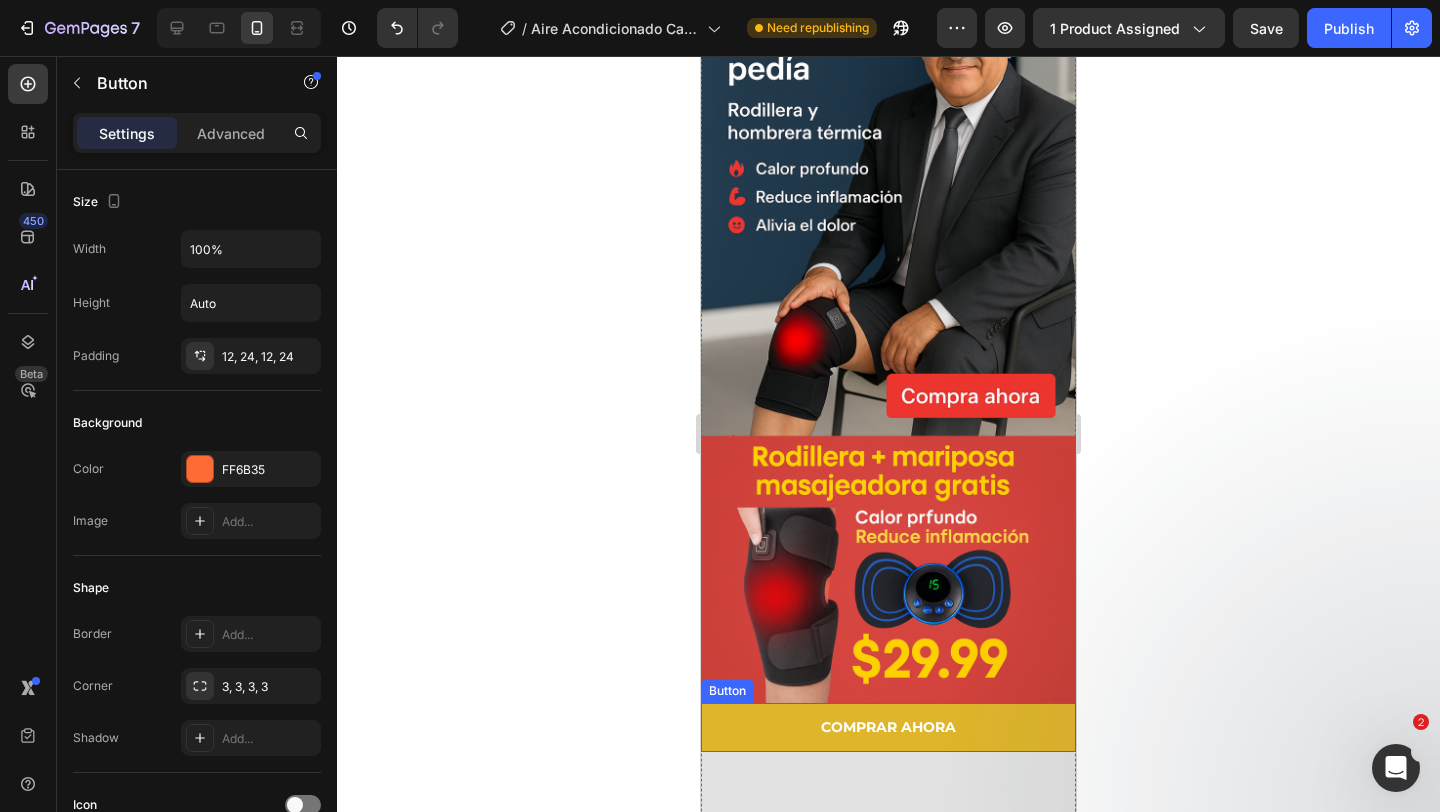 click on "COMPRAR AHORA" at bounding box center (888, 727) 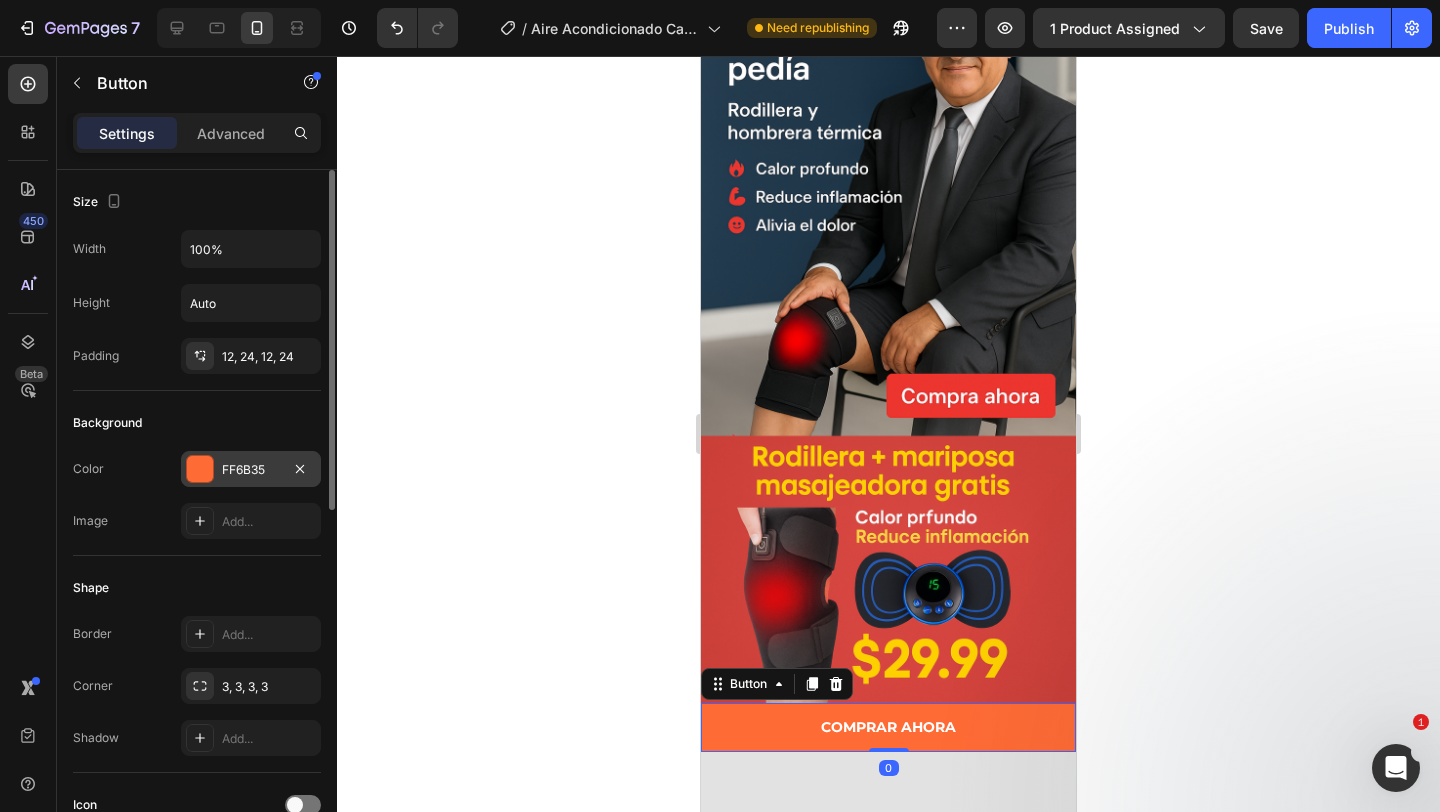 click at bounding box center [200, 469] 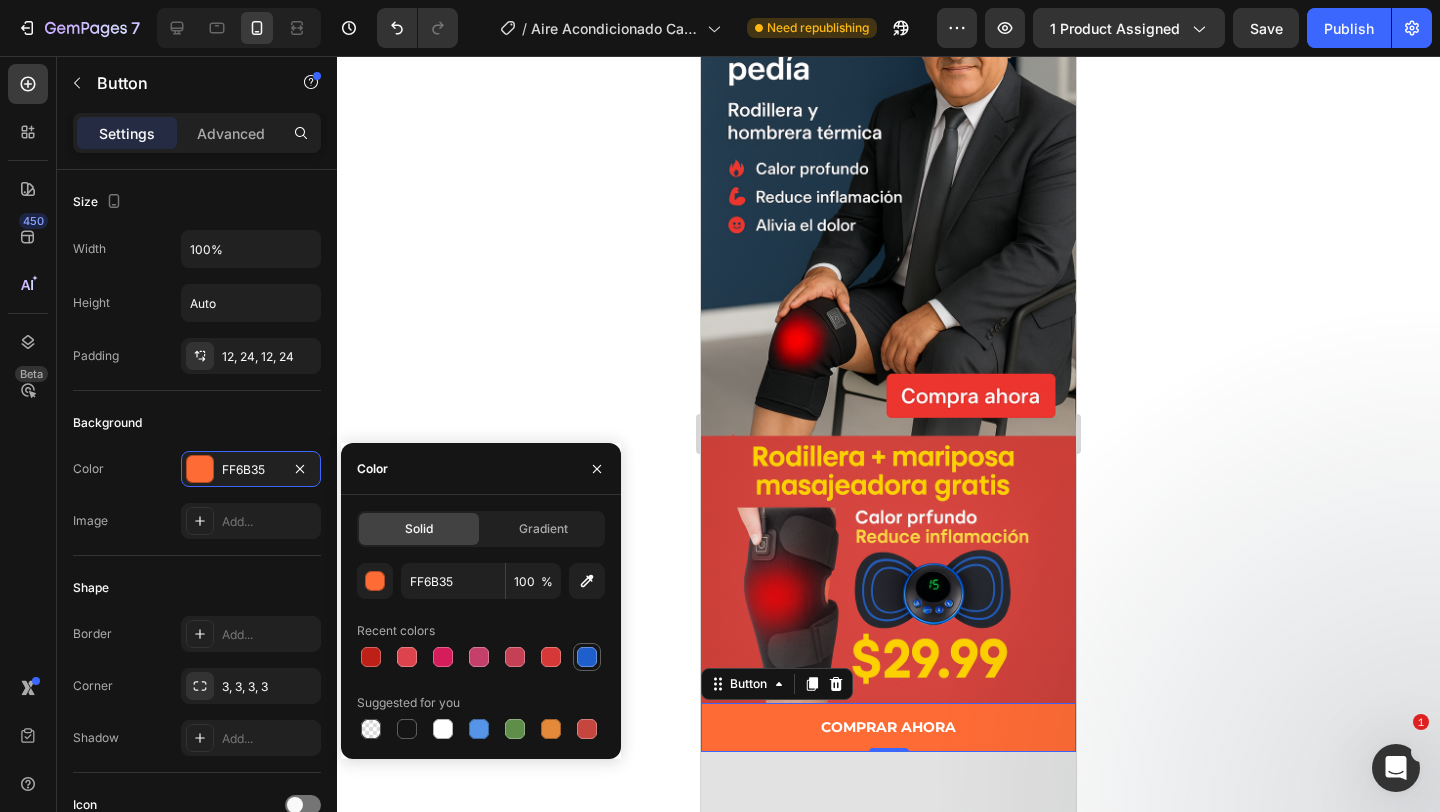 click at bounding box center [587, 657] 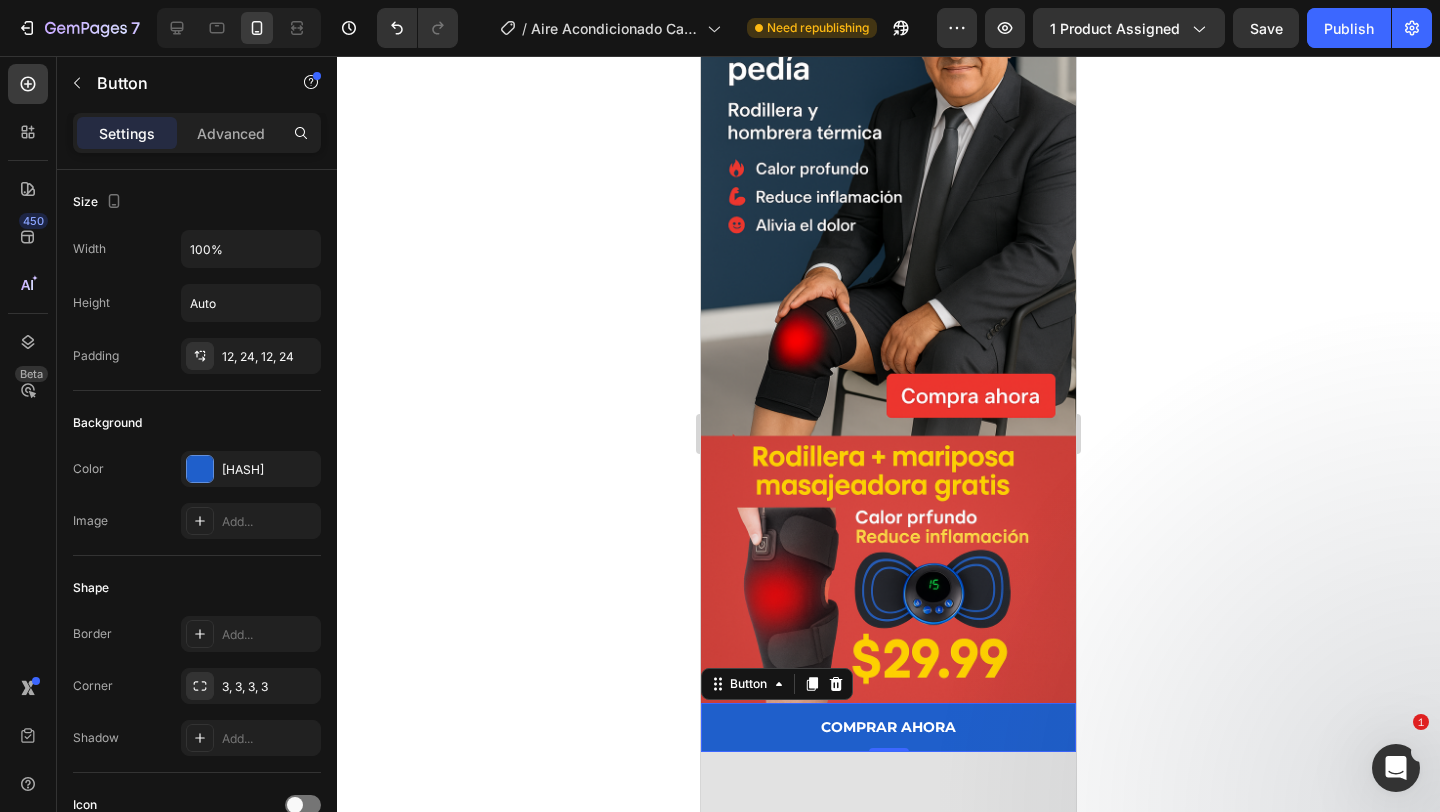 click 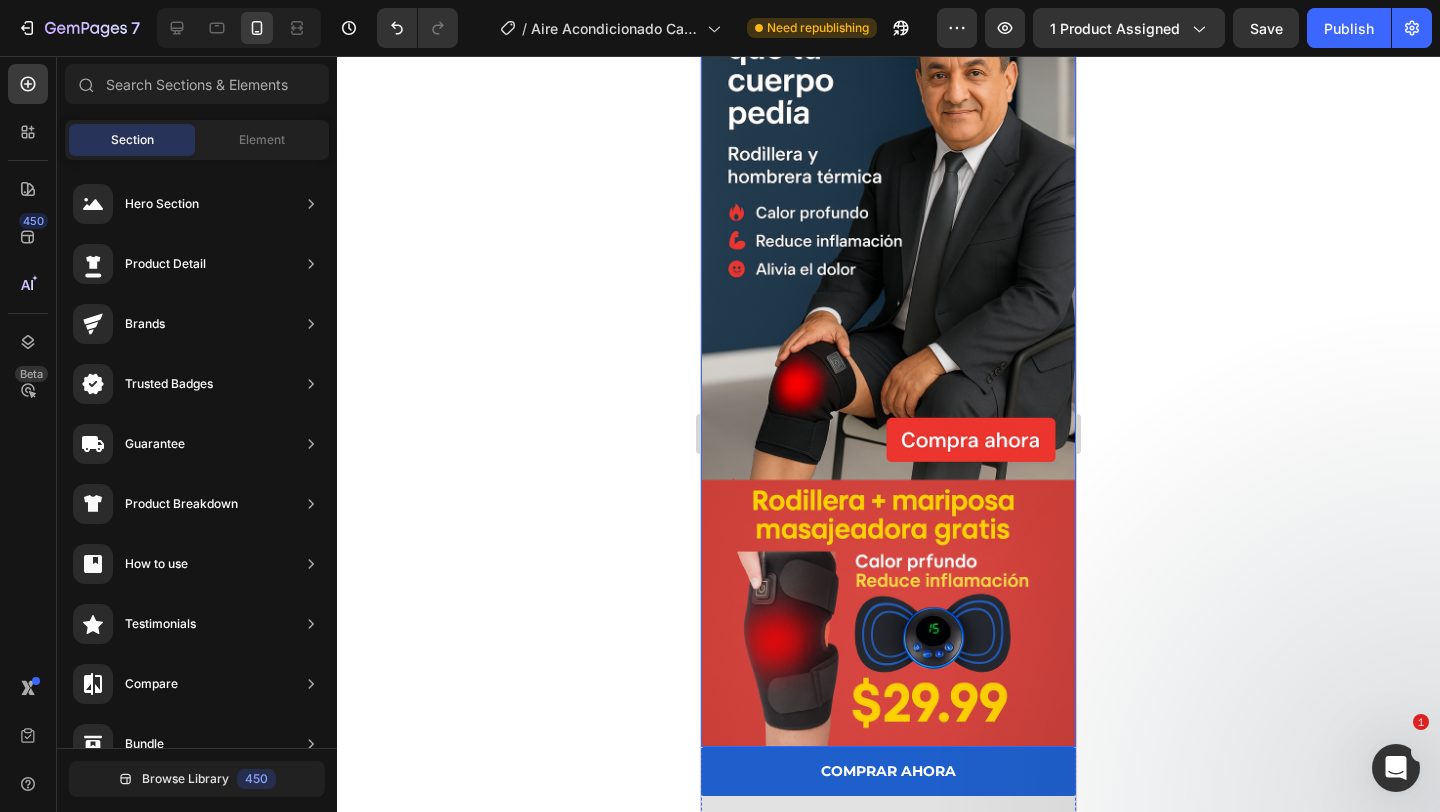 scroll, scrollTop: 62, scrollLeft: 0, axis: vertical 